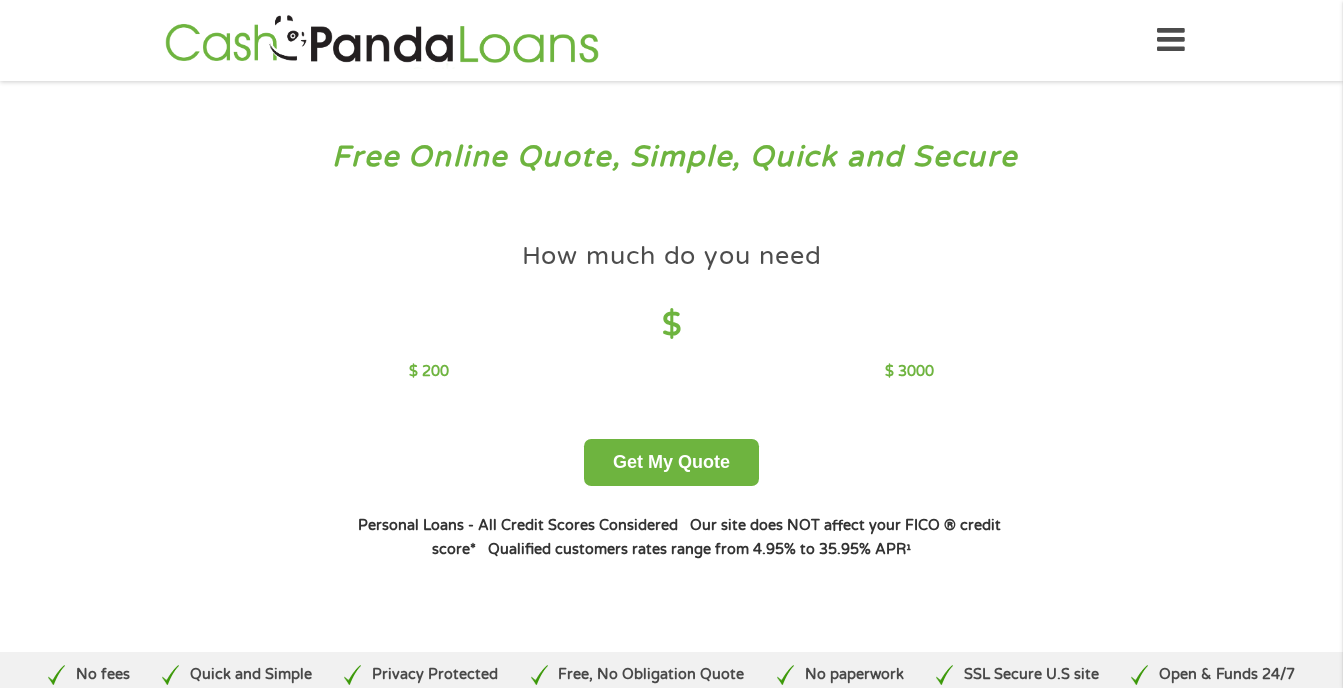 scroll, scrollTop: 0, scrollLeft: 0, axis: both 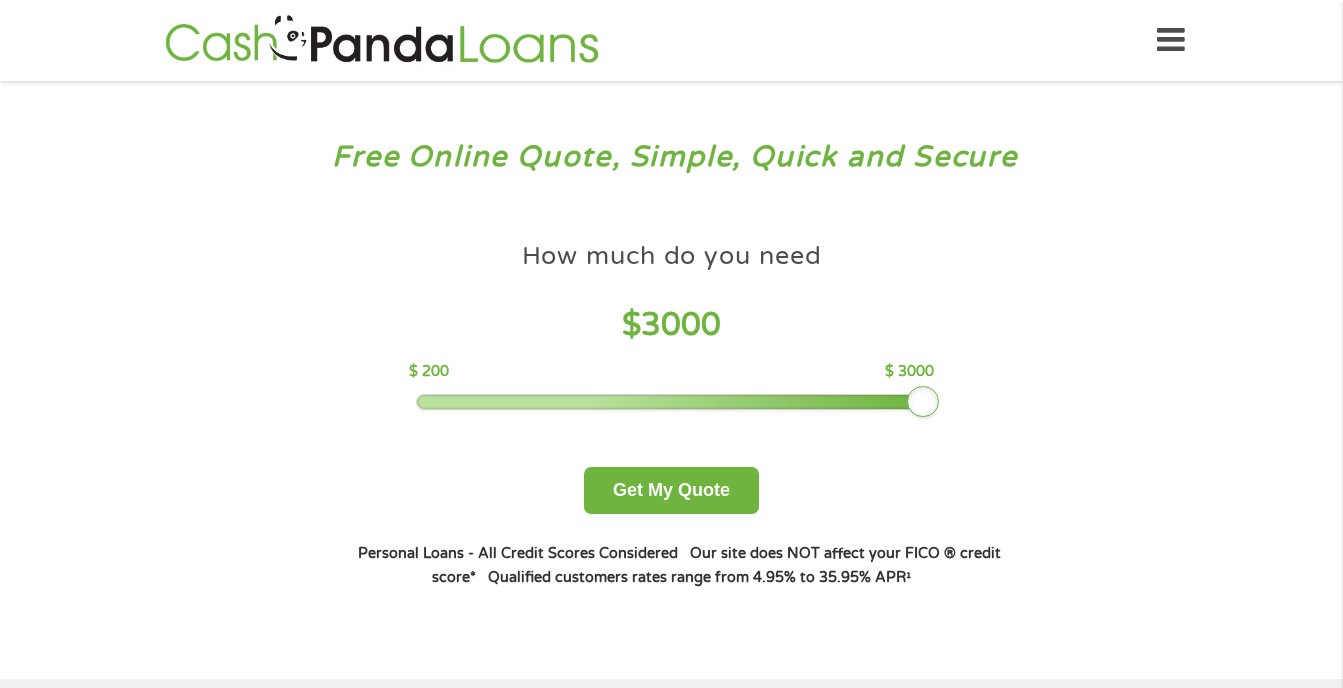 drag, startPoint x: 564, startPoint y: 394, endPoint x: 1022, endPoint y: 413, distance: 458.39392 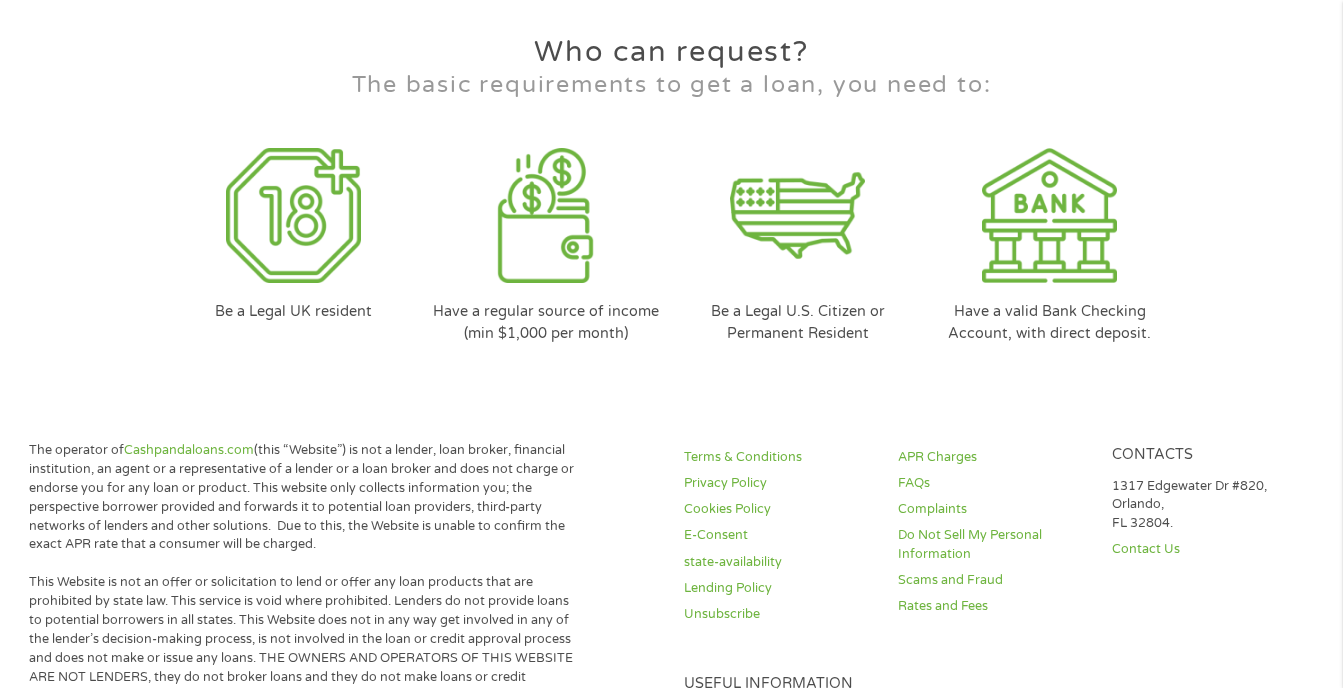 scroll, scrollTop: 5451, scrollLeft: 0, axis: vertical 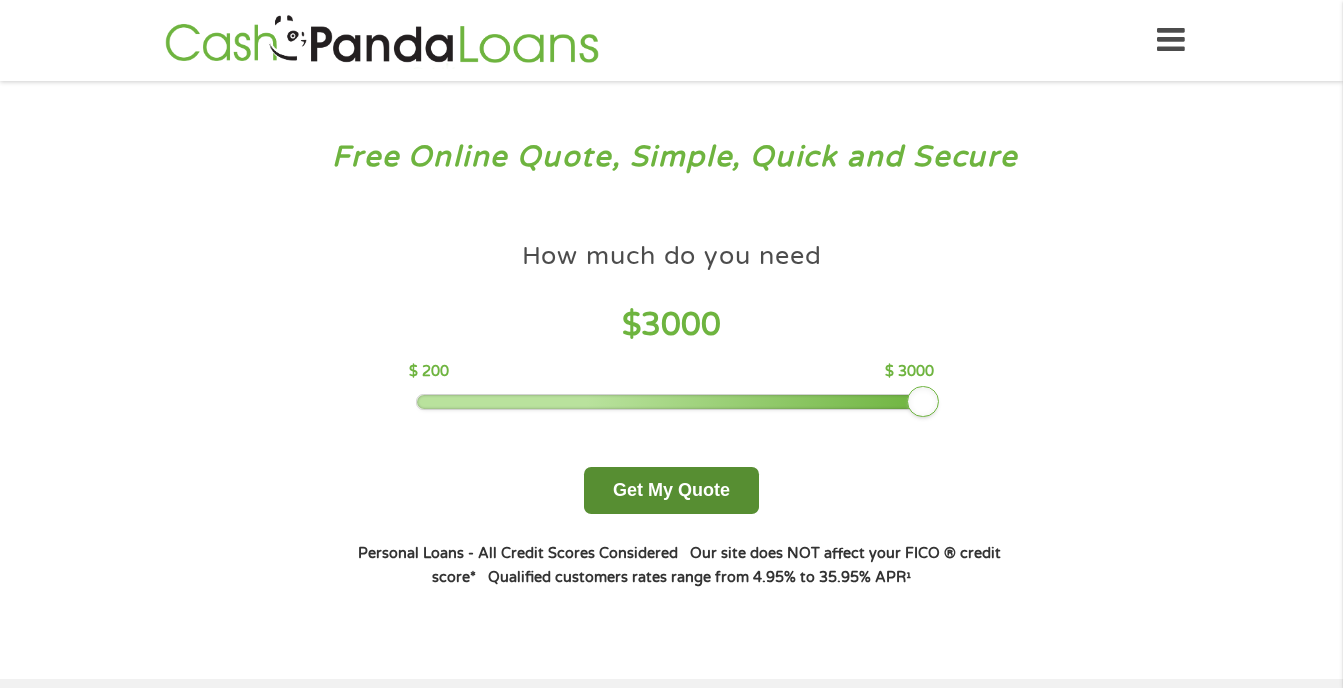 click on "Get My Quote" at bounding box center [671, 490] 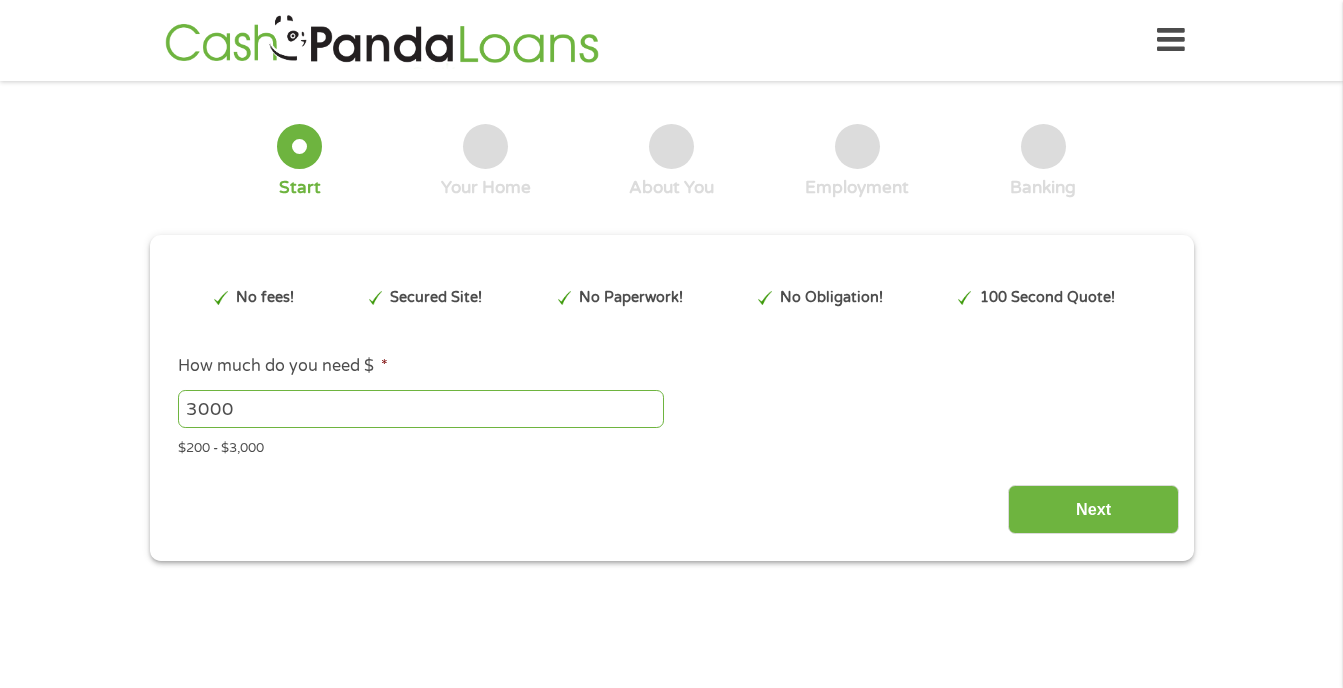 scroll, scrollTop: 0, scrollLeft: 0, axis: both 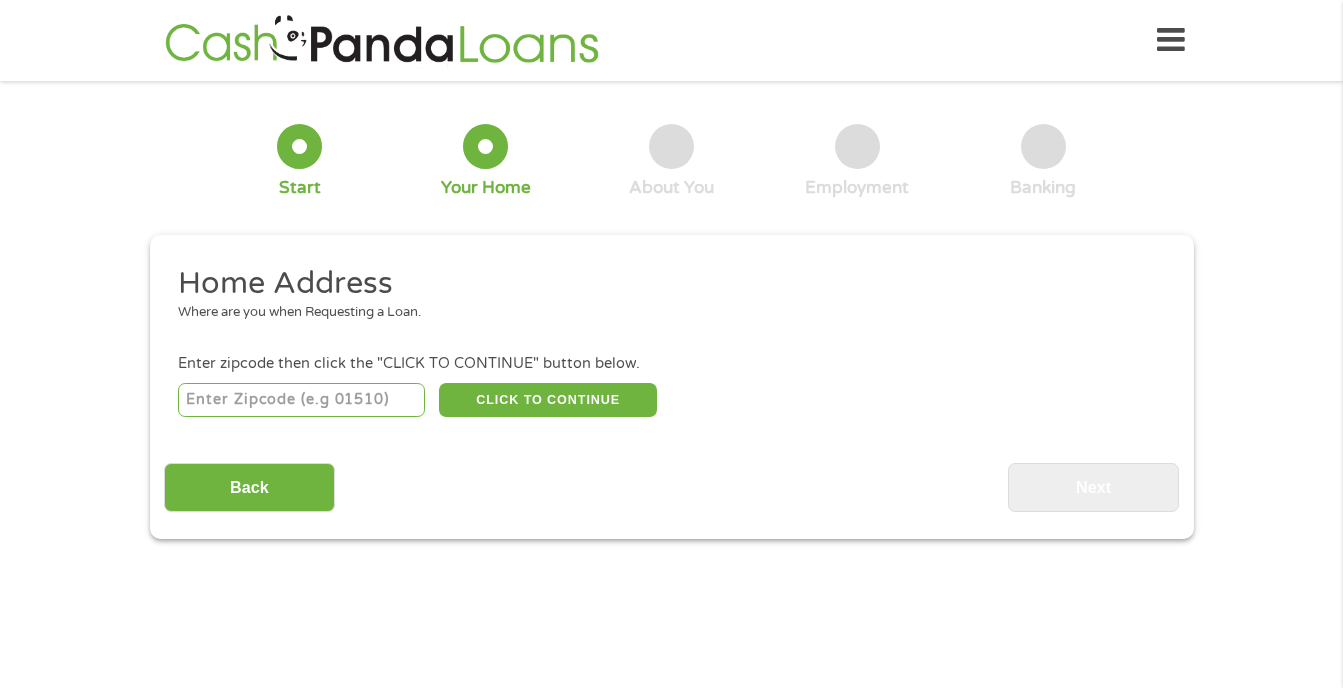 click at bounding box center (301, 400) 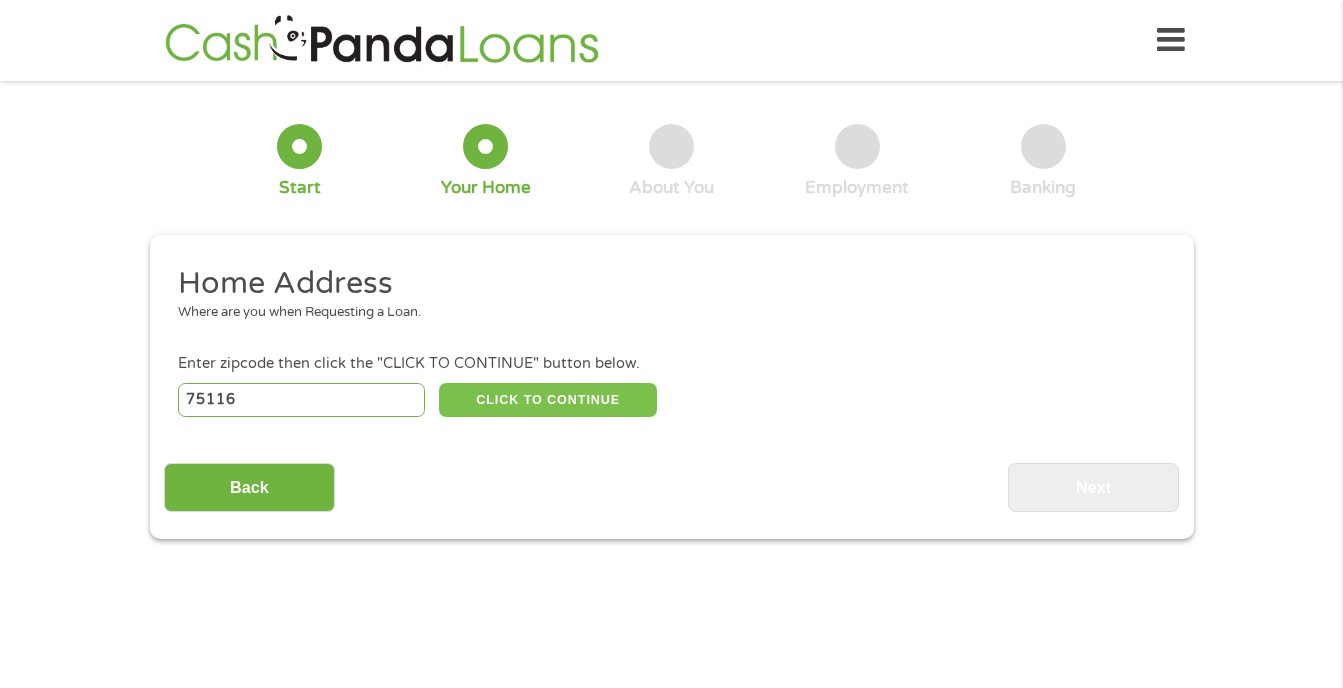 type on "75116" 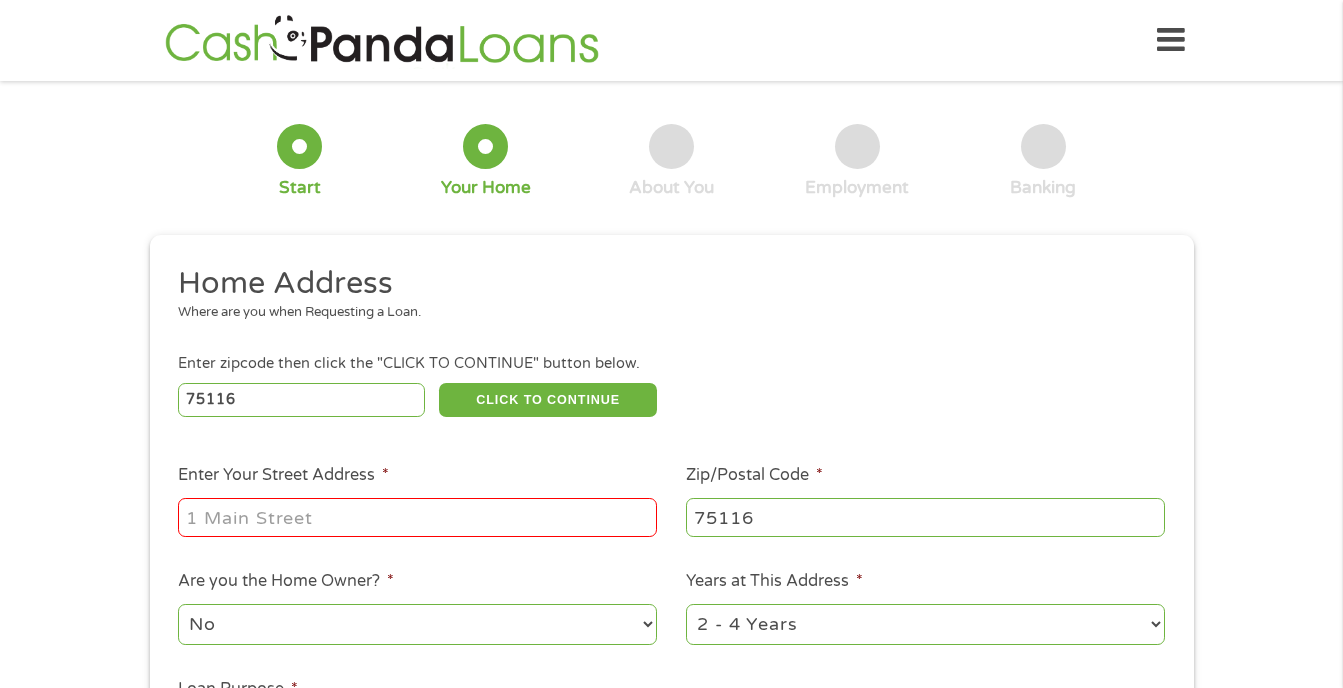 click on "Enter Your Street Address *" at bounding box center (417, 517) 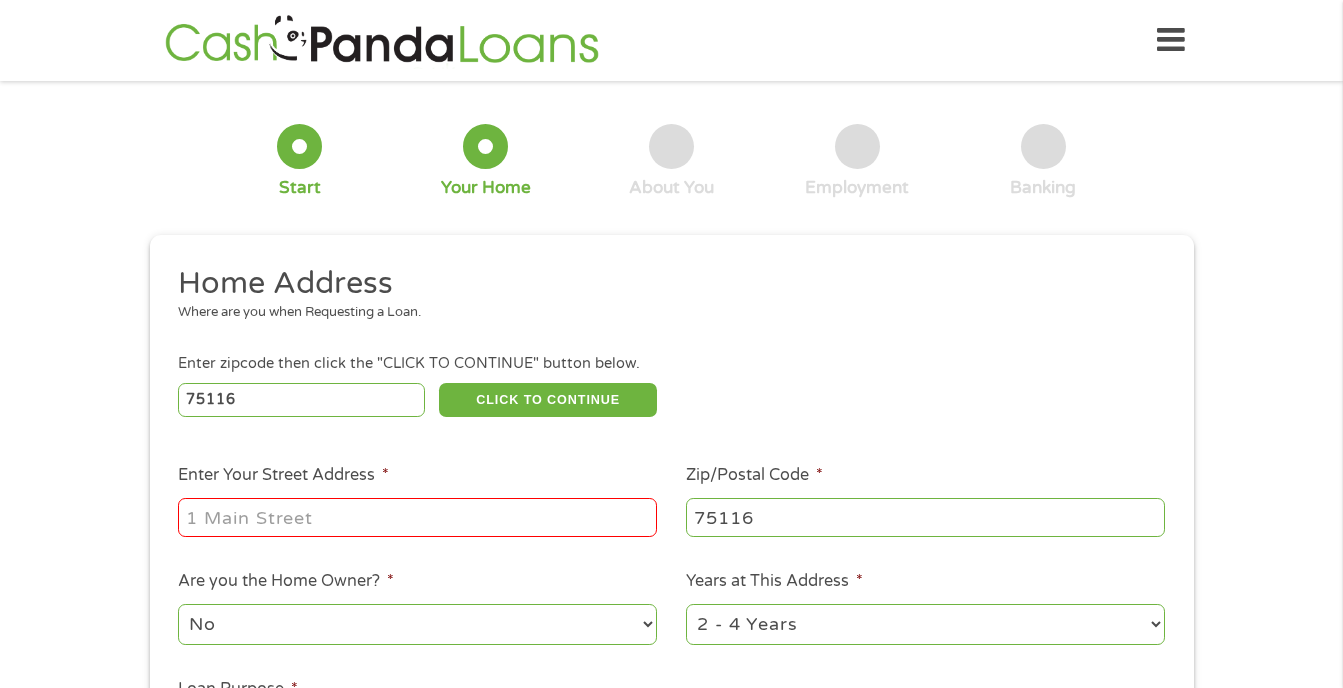 click at bounding box center (1171, 40) 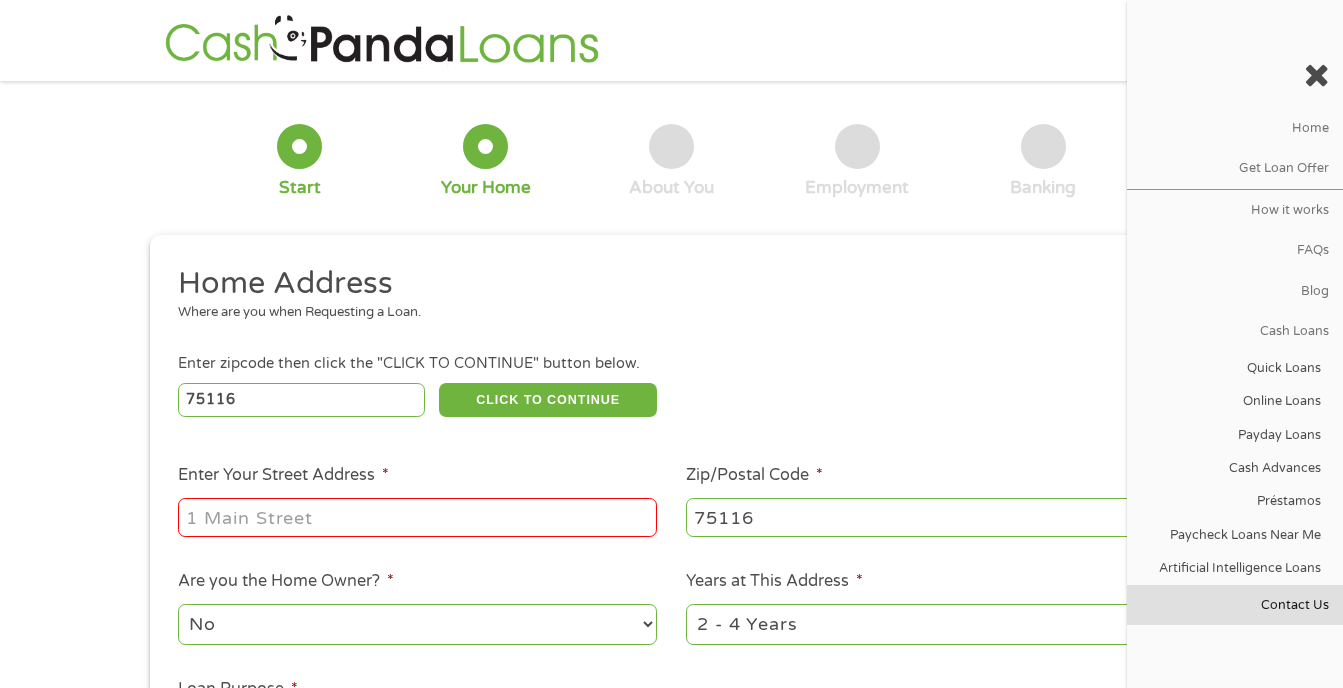 click on "Contact Us" at bounding box center [1235, 605] 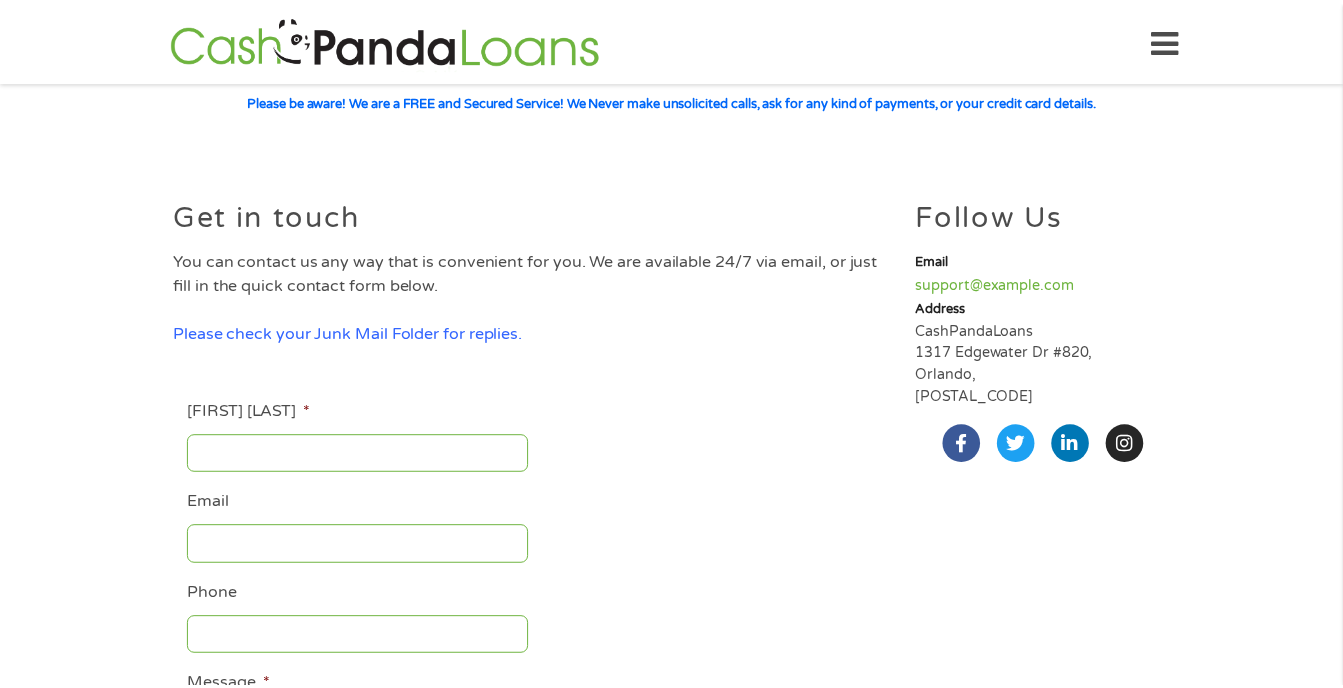 scroll, scrollTop: 0, scrollLeft: 0, axis: both 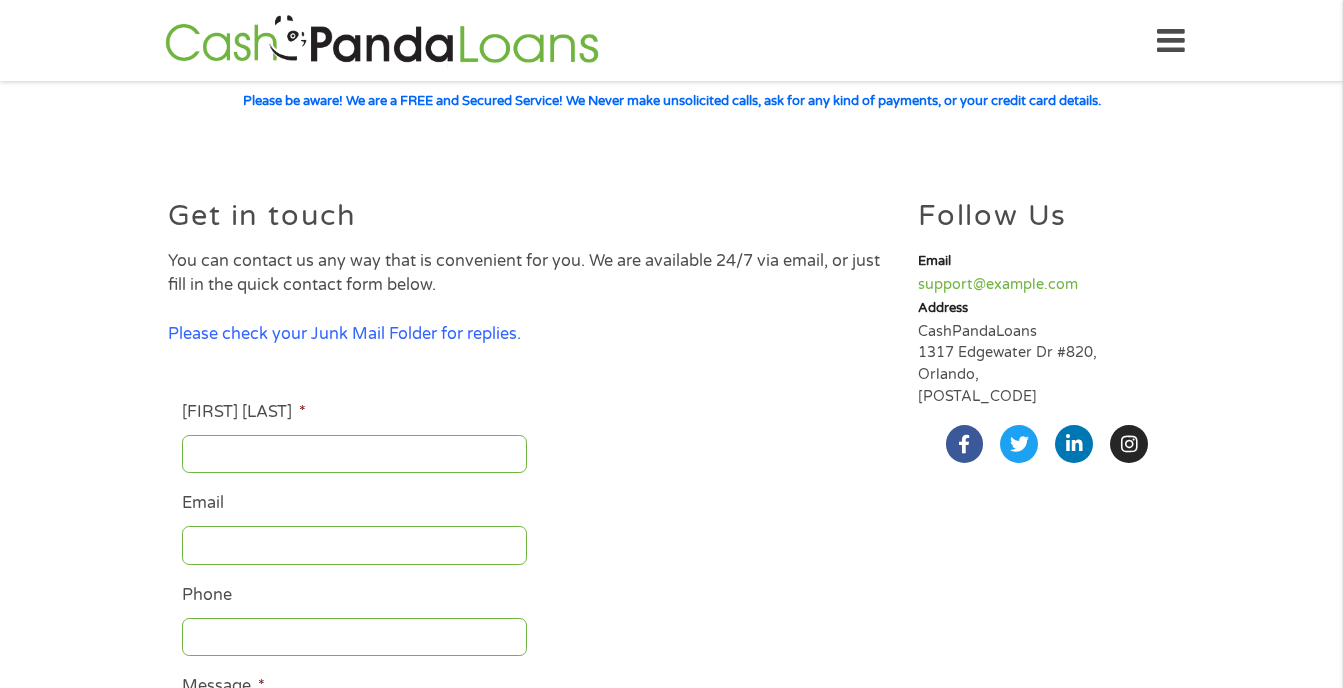 click at bounding box center [1171, 41] 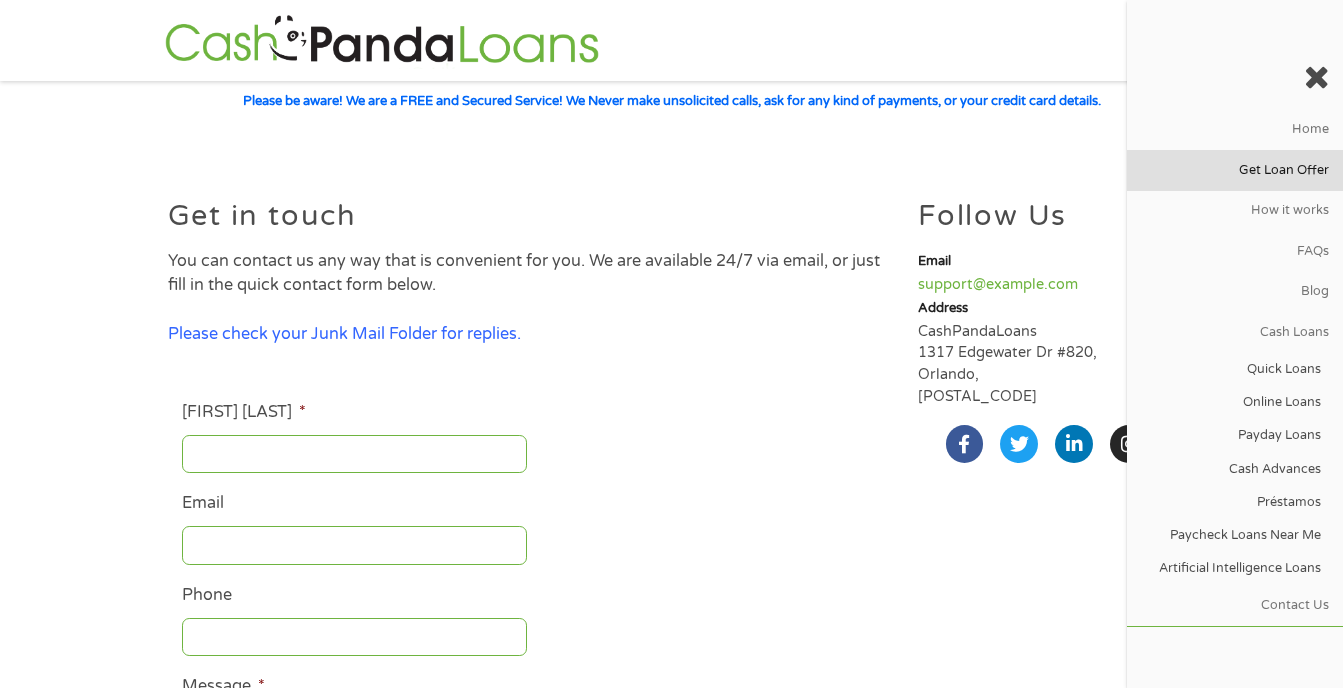click on "Get Loan Offer" at bounding box center [1235, 170] 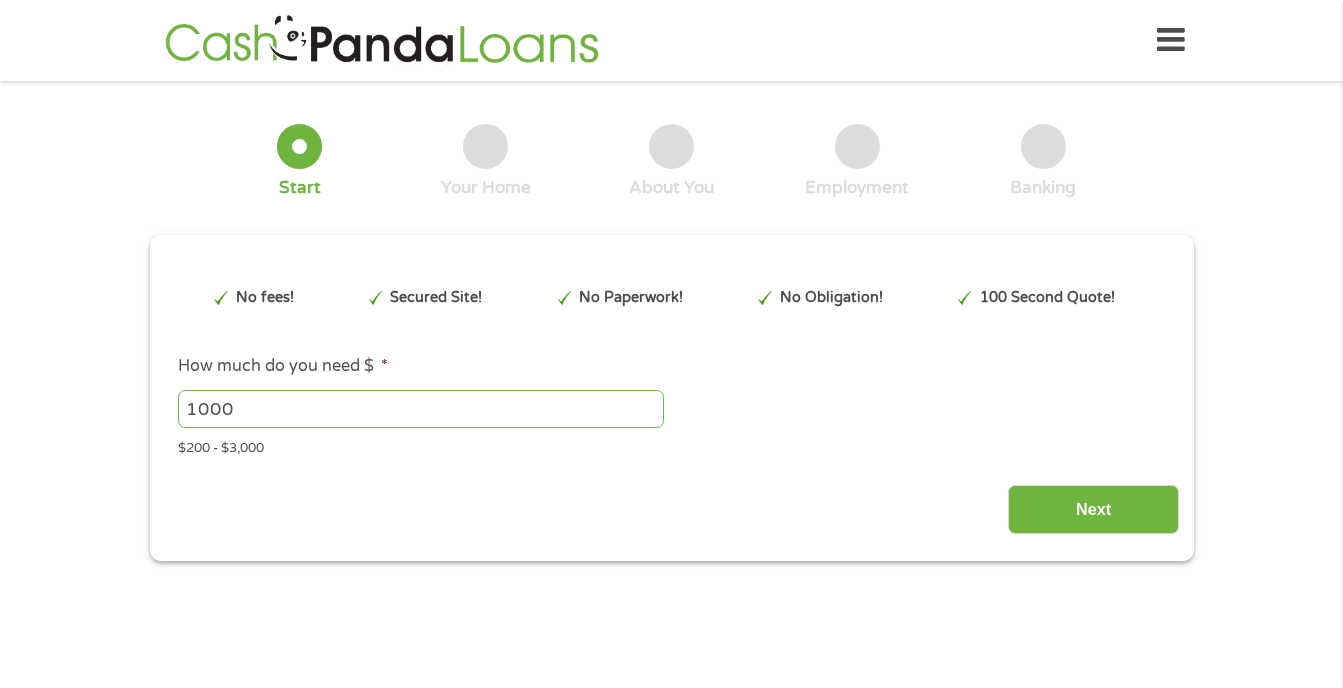 scroll, scrollTop: 0, scrollLeft: 0, axis: both 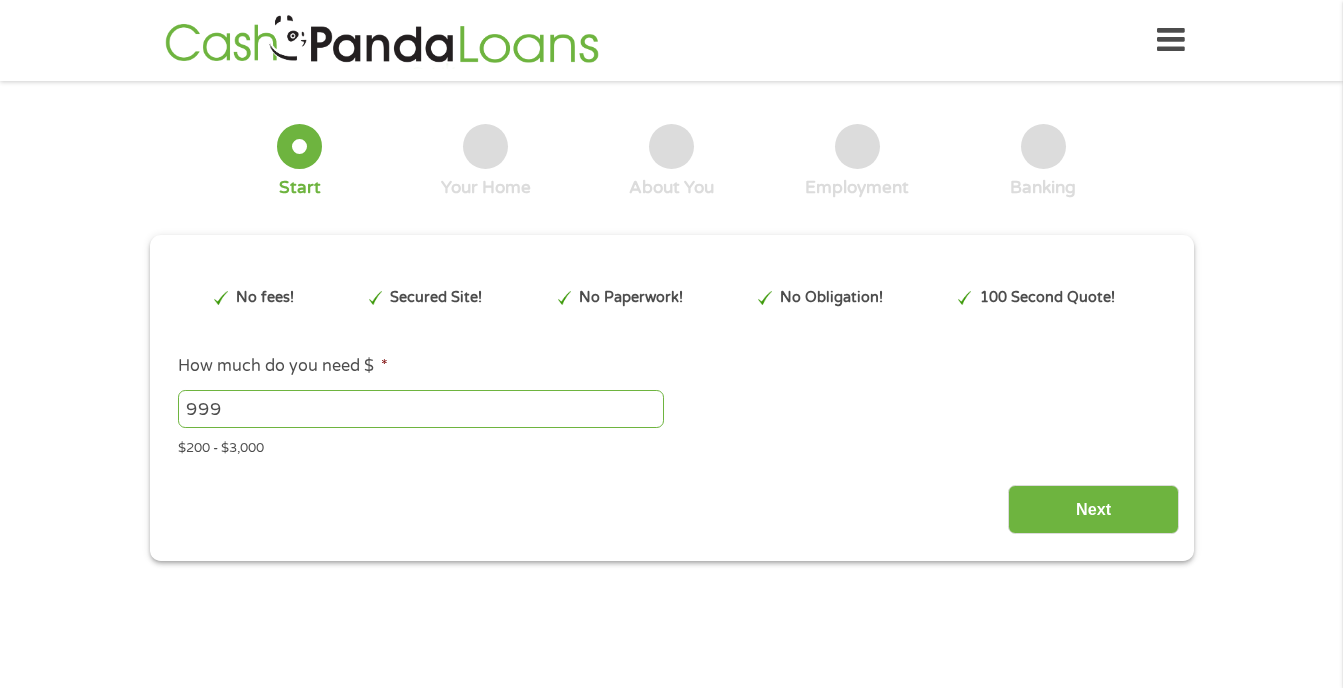 click on "999" at bounding box center [421, 409] 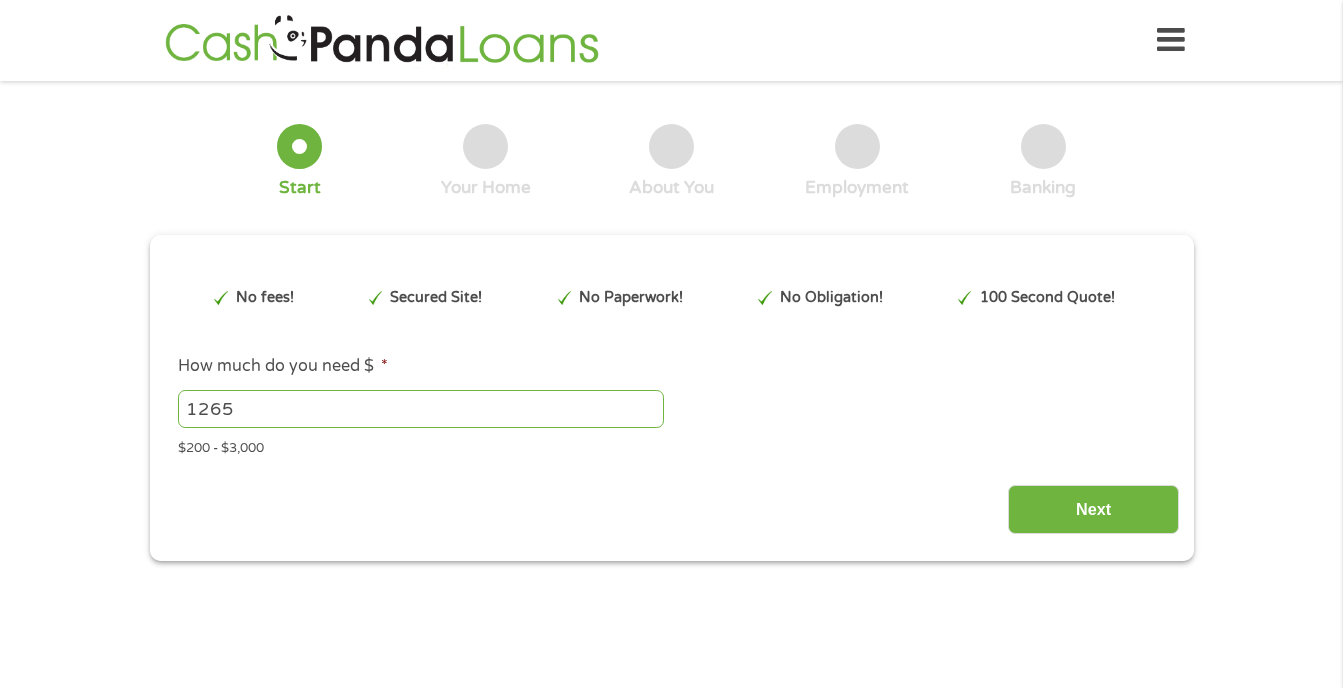 click on "1265" at bounding box center [421, 409] 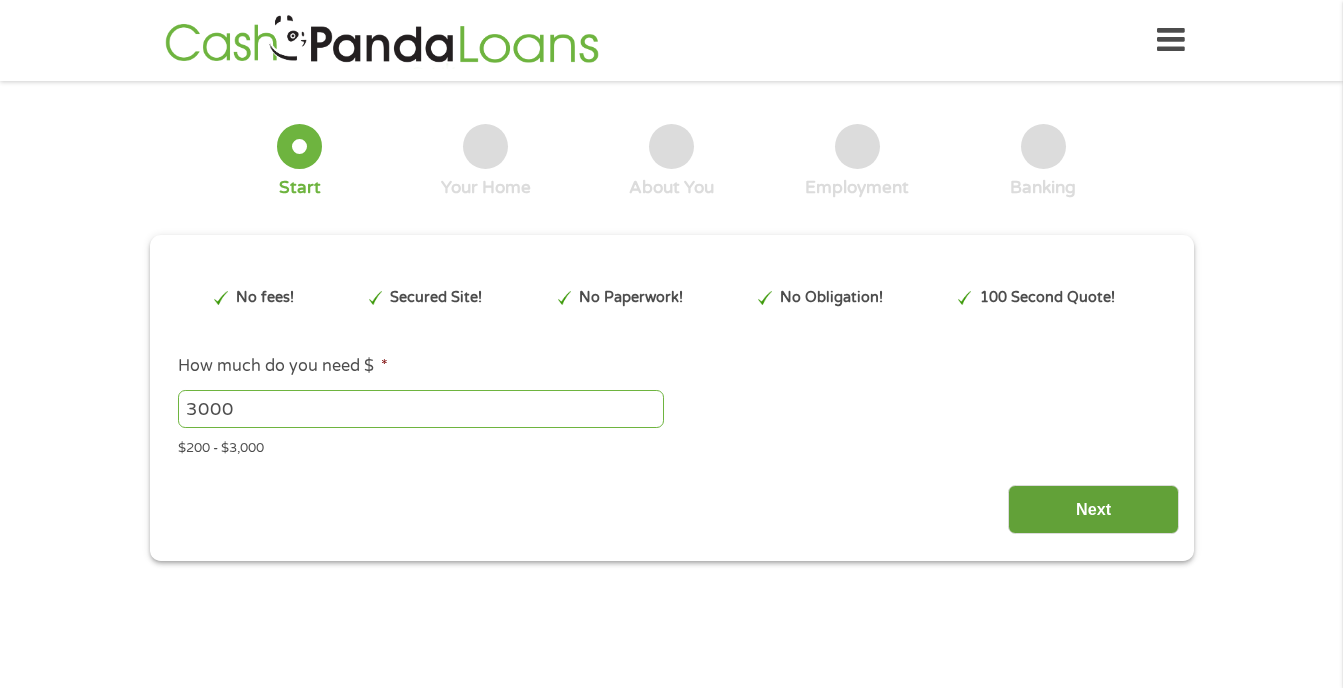 type on "3000" 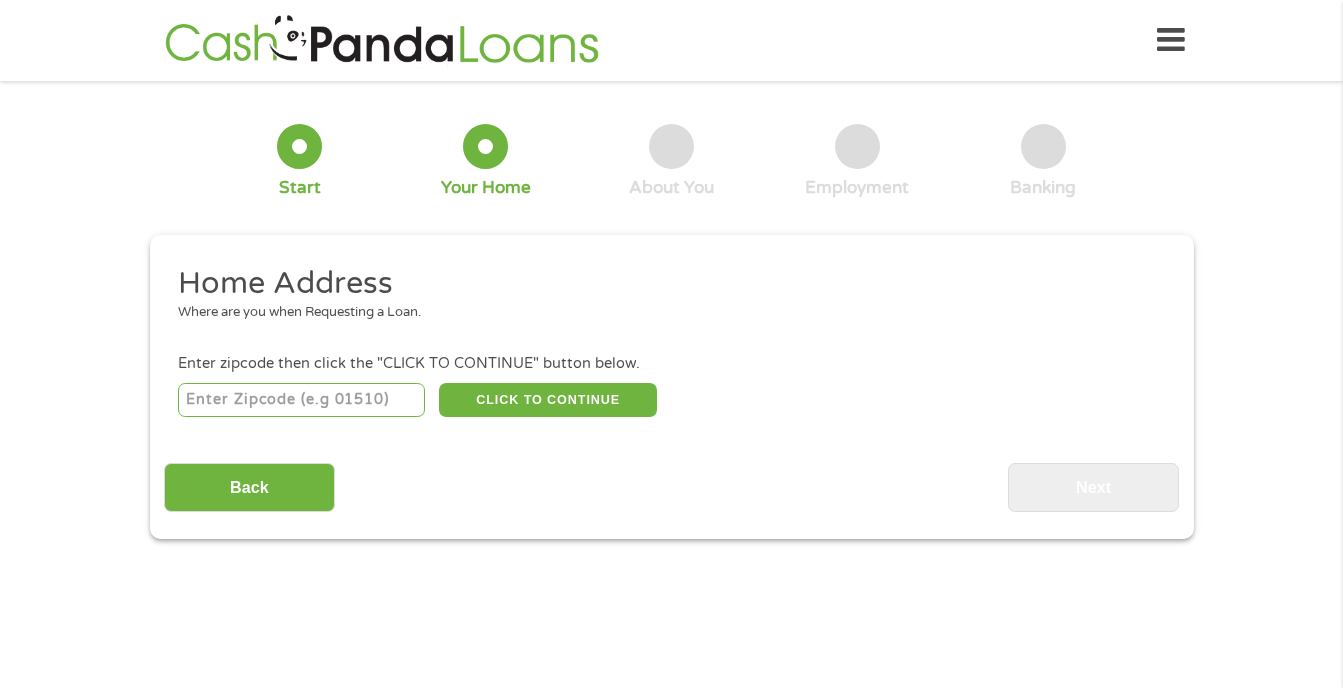 scroll, scrollTop: 0, scrollLeft: 0, axis: both 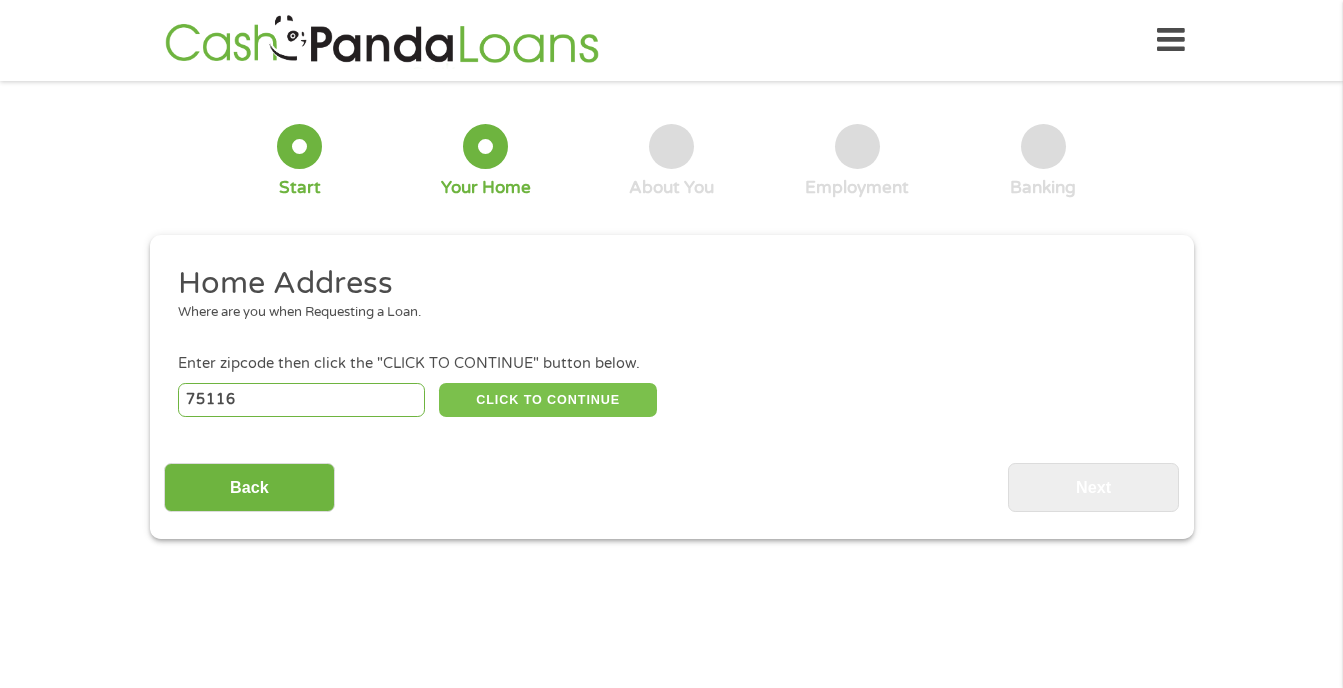 type on "75116" 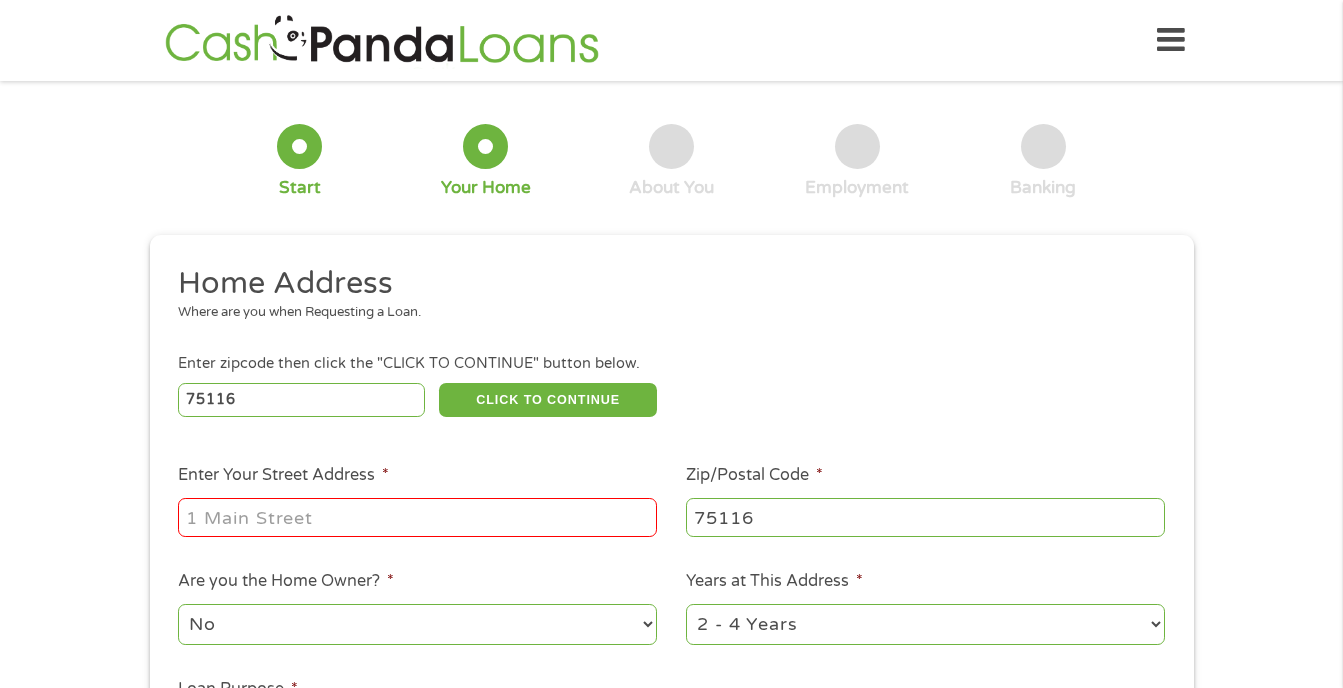 click on "Enter Your Street Address *" at bounding box center [417, 517] 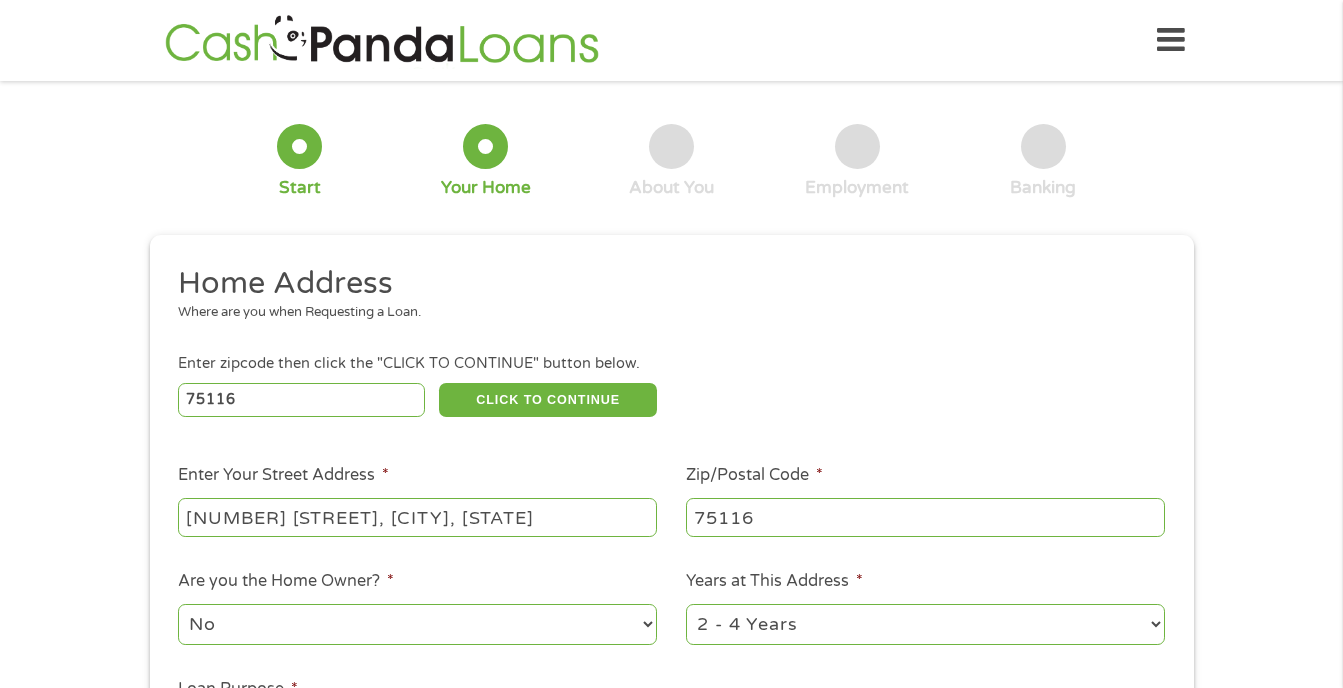 type on "422 North Merrill Ave., Duncanville, TX" 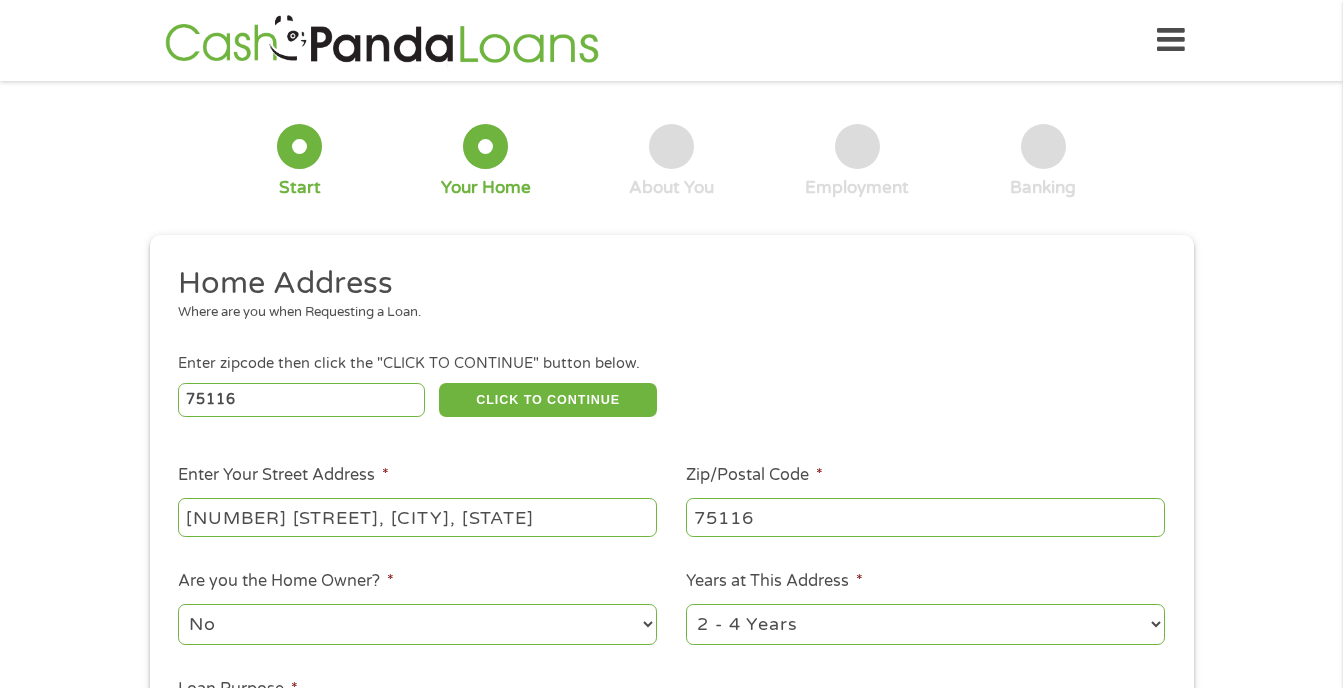 click on "1 Year or less 1 - 2 Years 2 - 4 Years Over 4 Years" at bounding box center (925, 624) 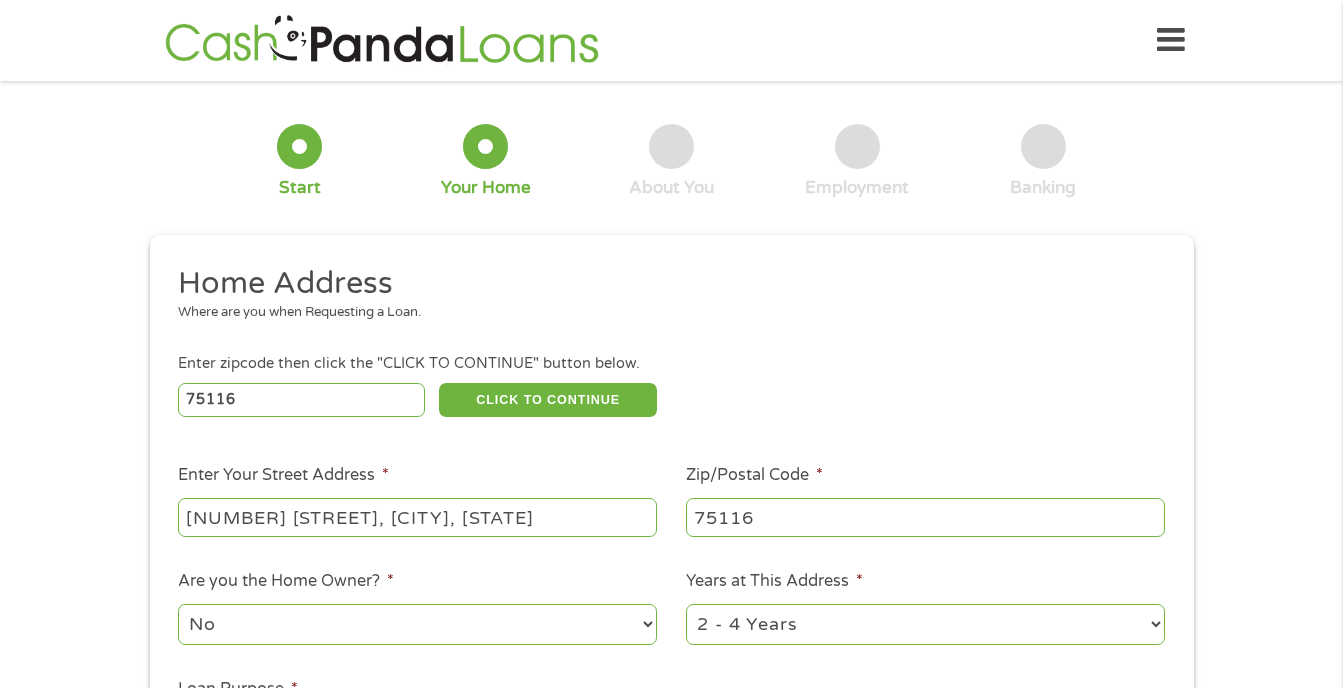 select on "60months" 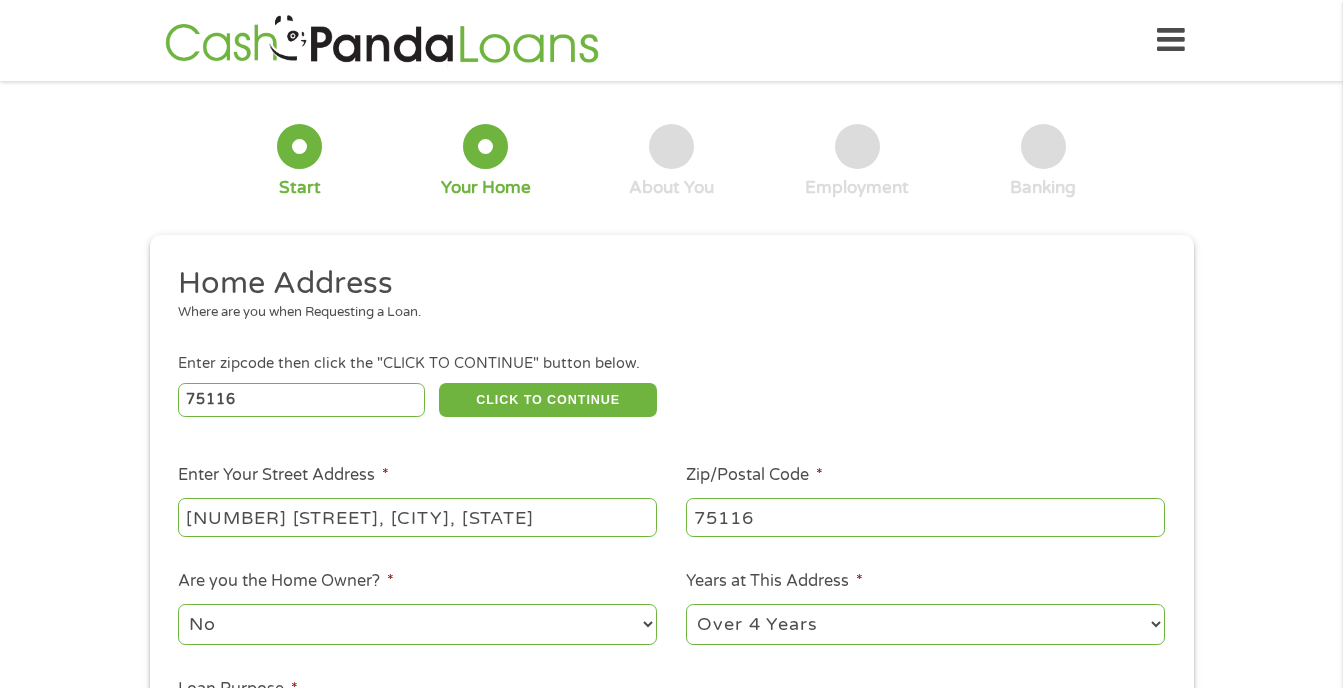 click on "1 Year or less 1 - 2 Years 2 - 4 Years Over 4 Years" at bounding box center (925, 624) 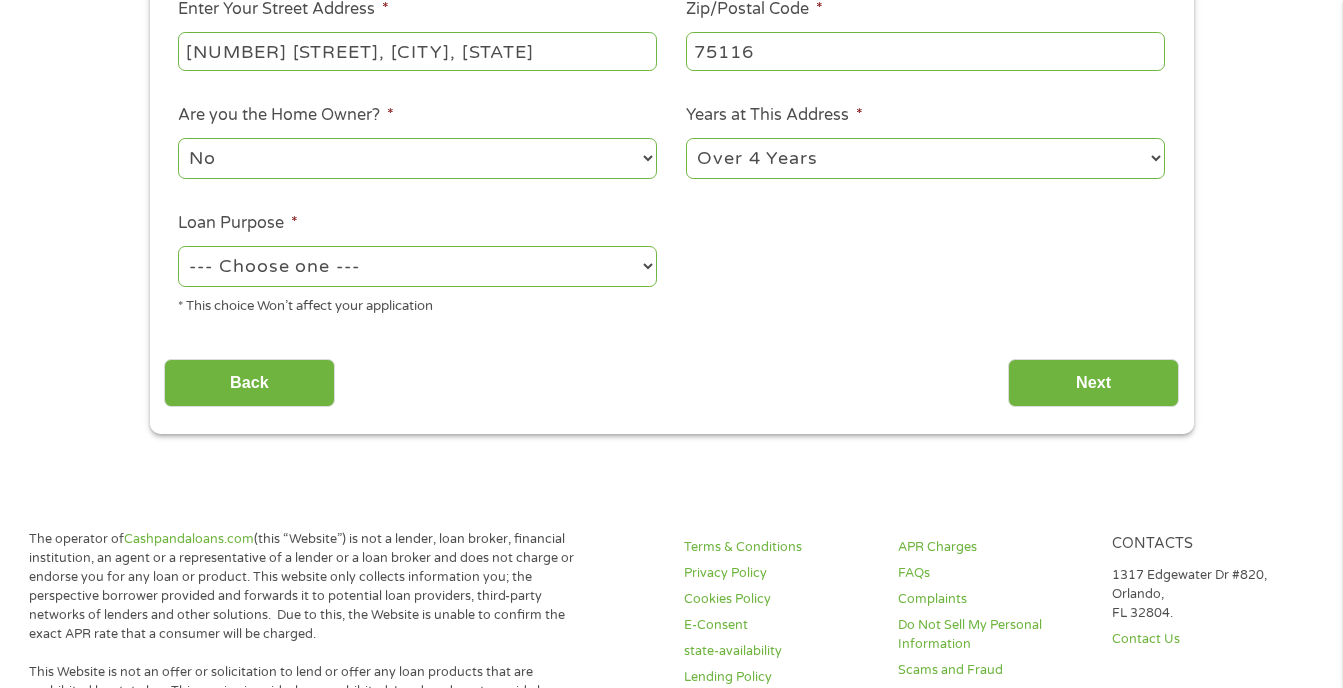 scroll, scrollTop: 478, scrollLeft: 0, axis: vertical 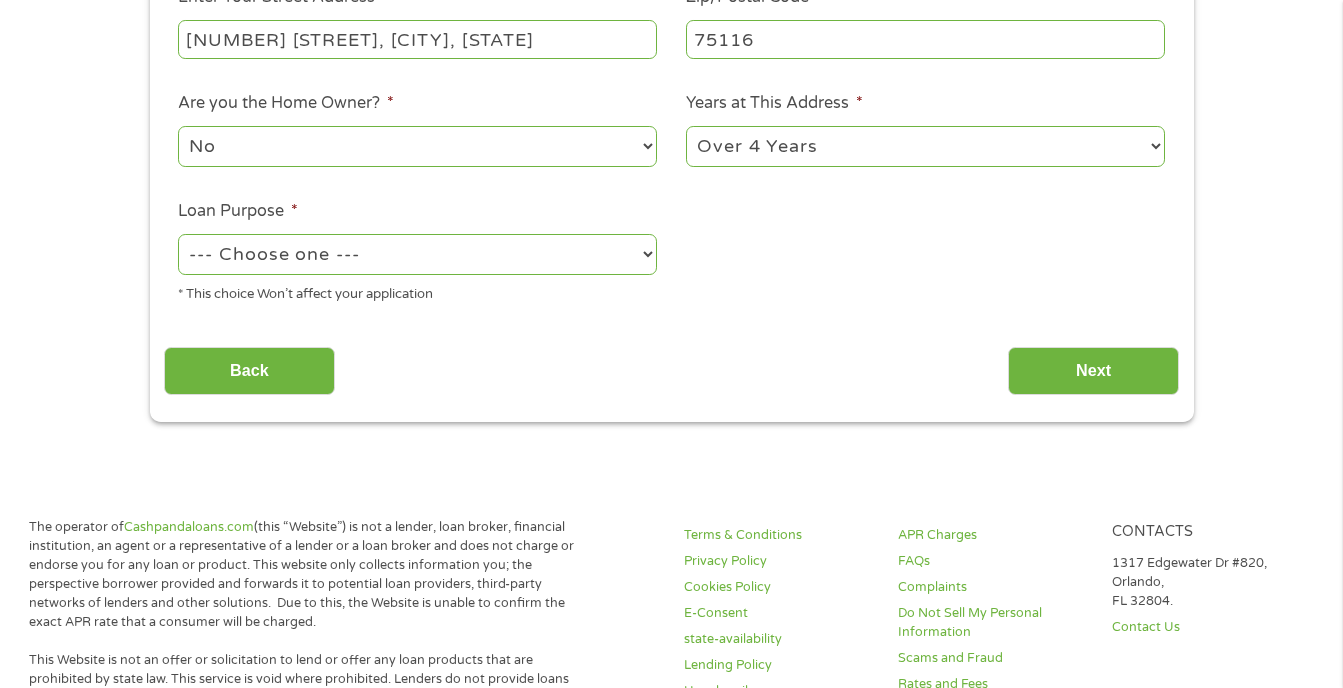 click on "--- Choose one --- Pay Bills Debt Consolidation Home Improvement Major Purchase Car Loan Short Term Cash Medical Expenses Other" at bounding box center [417, 254] 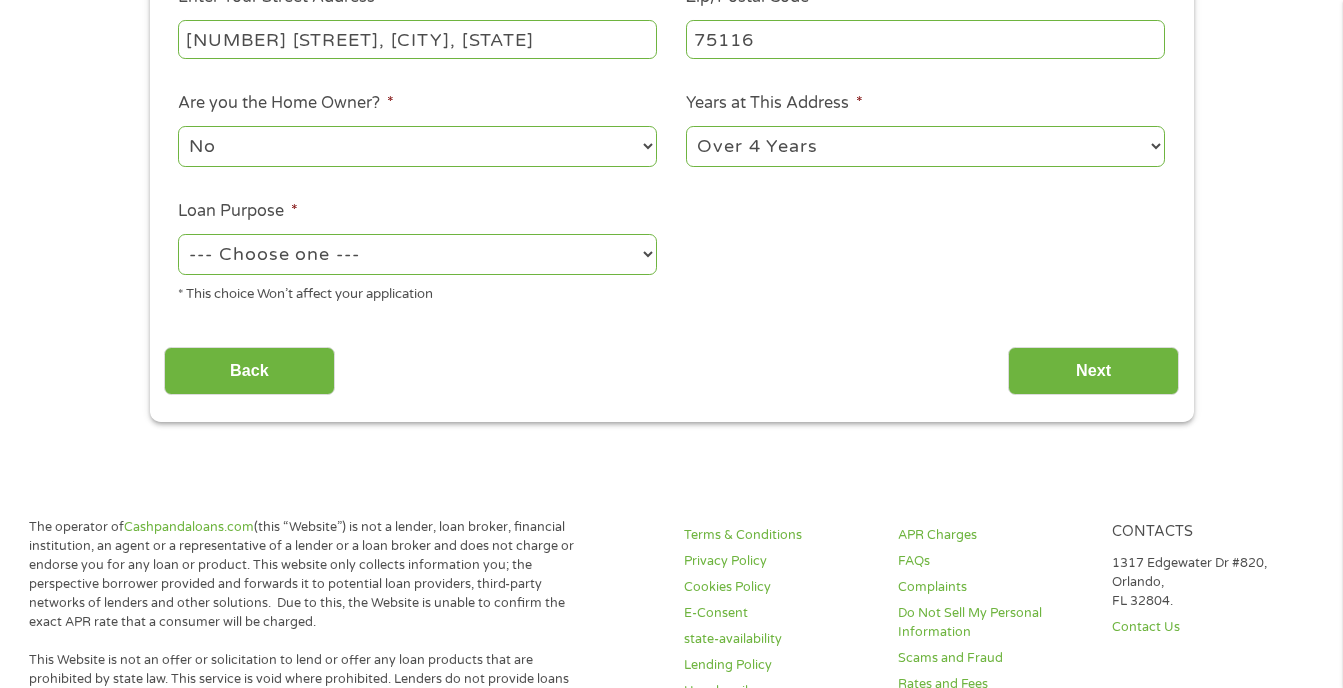 select on "debtconsolidation" 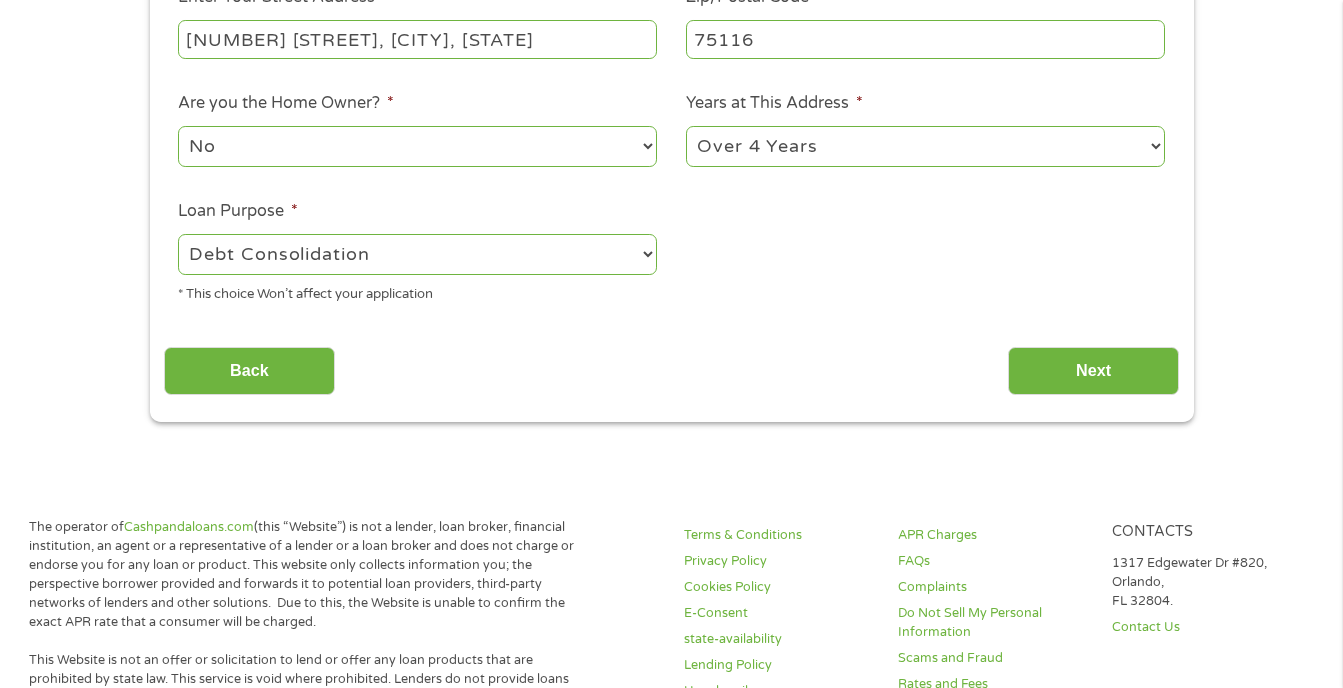 click on "--- Choose one --- Pay Bills Debt Consolidation Home Improvement Major Purchase Car Loan Short Term Cash Medical Expenses Other" at bounding box center (417, 254) 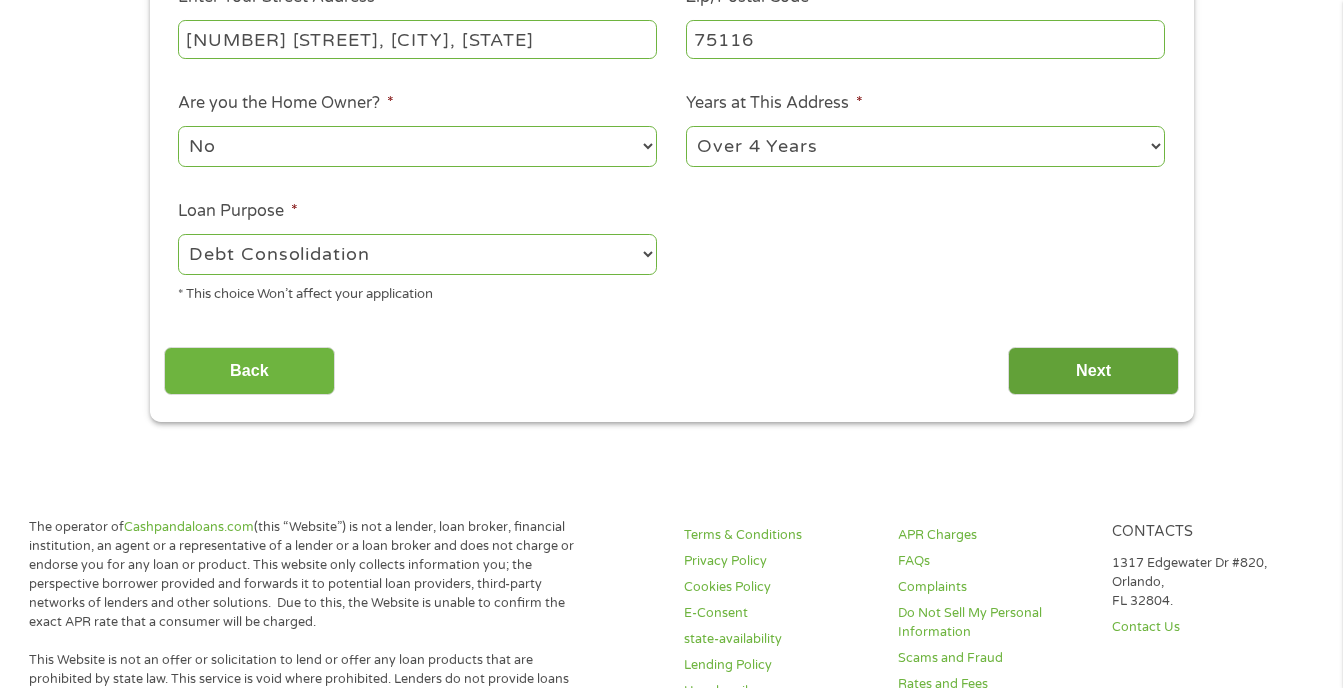 click on "Next" at bounding box center [1093, 371] 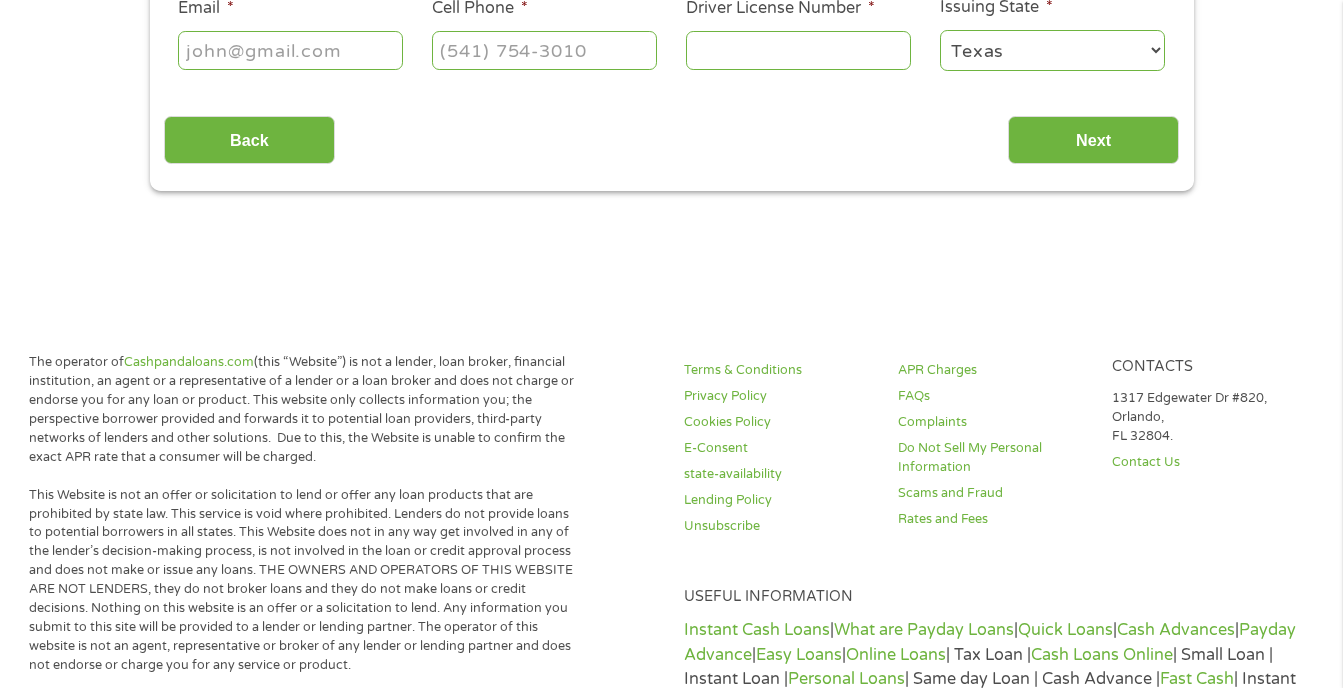 scroll, scrollTop: 8, scrollLeft: 8, axis: both 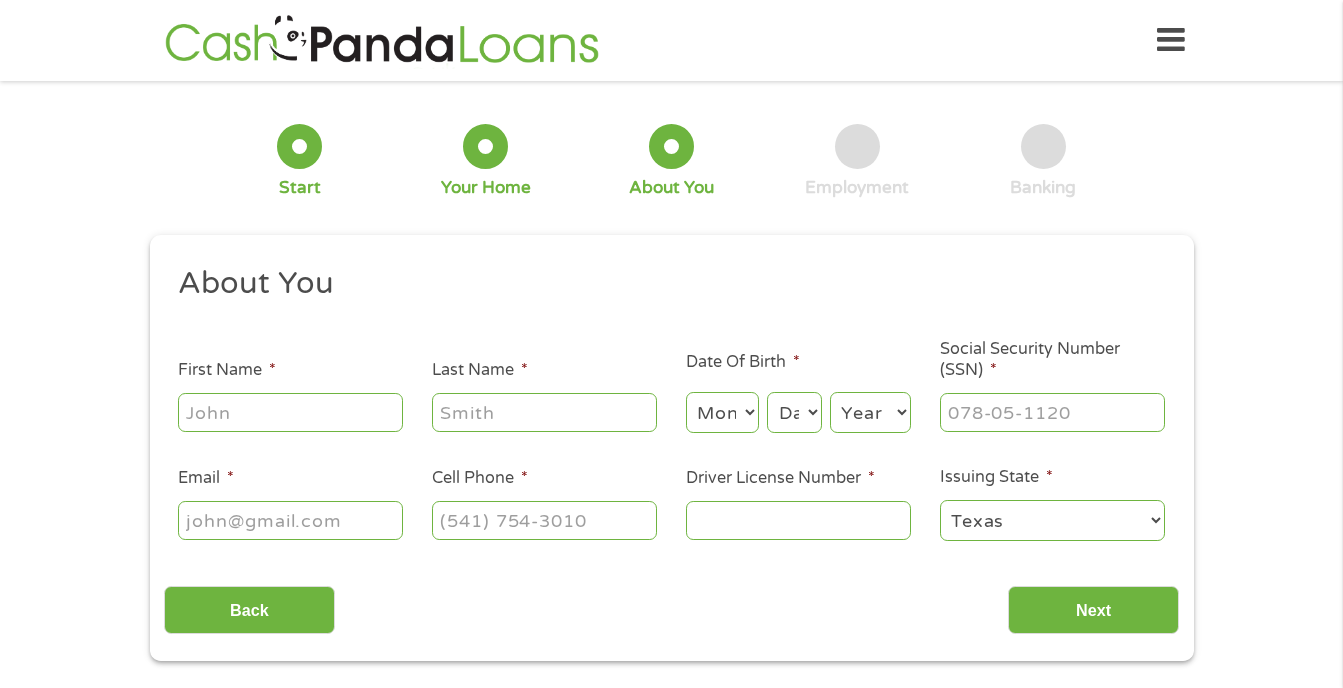 click on "First Name *" at bounding box center (290, 412) 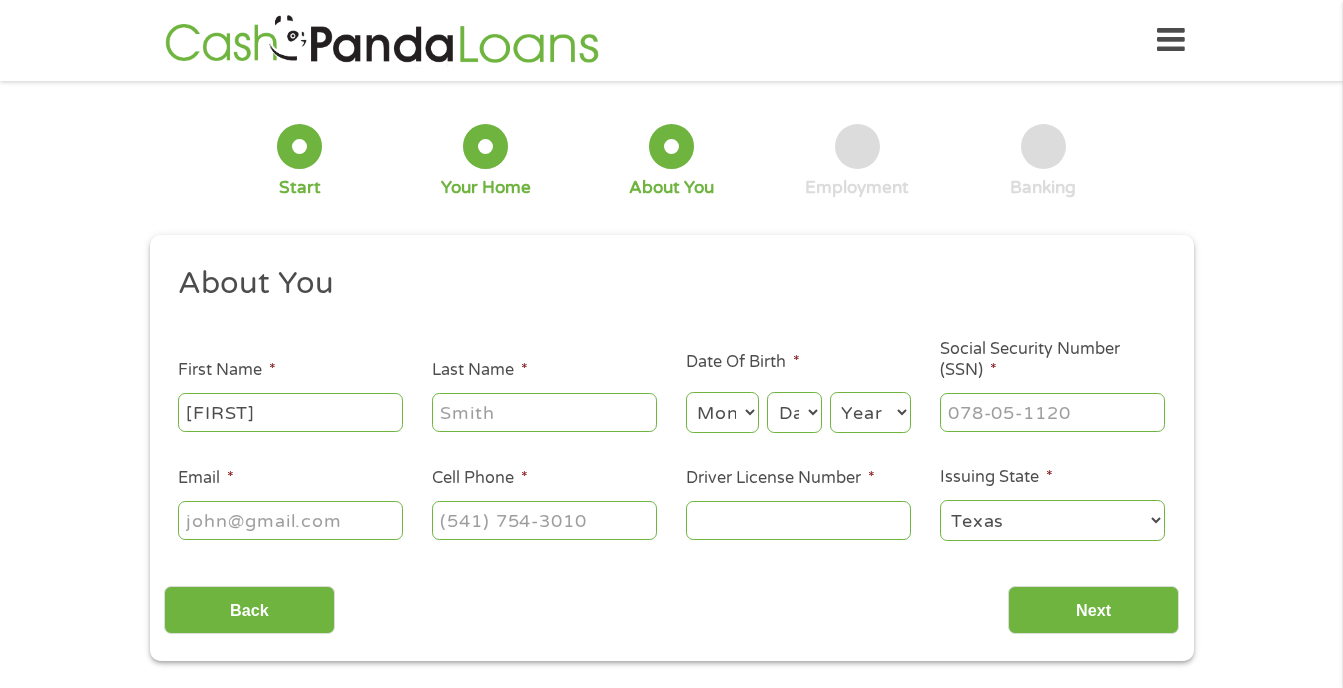 type on "Rick" 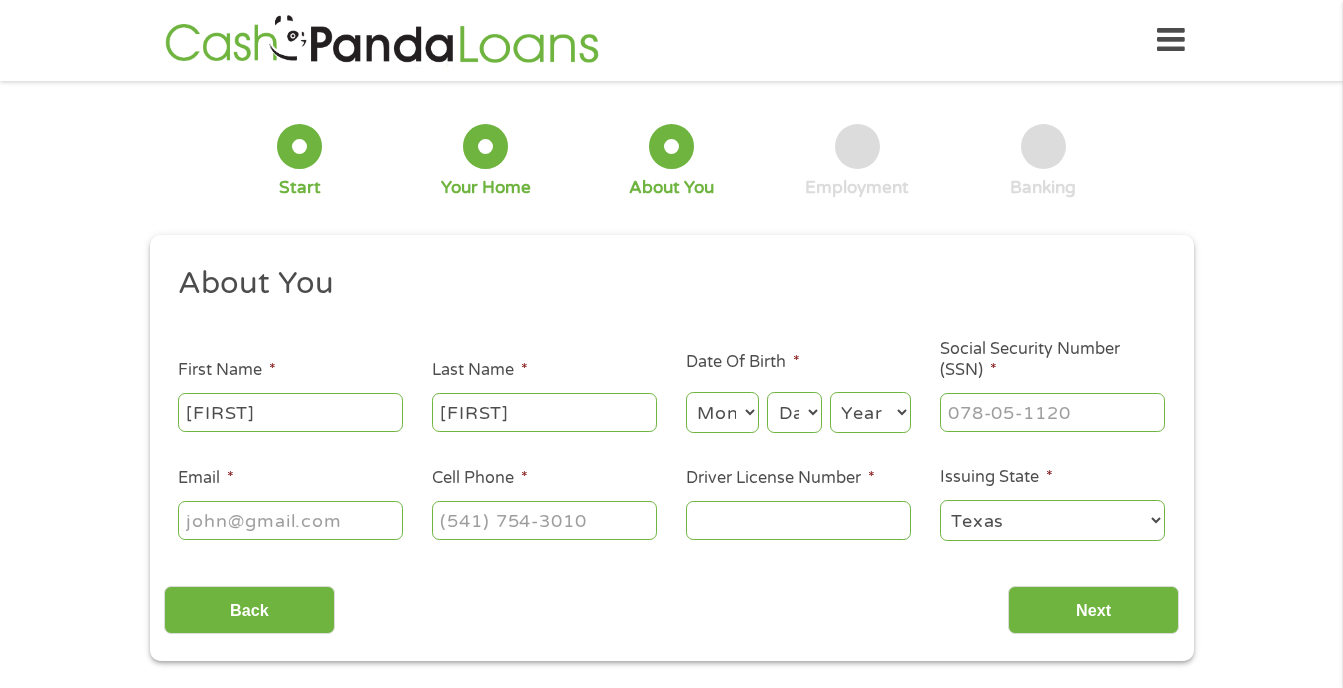 type on "Carter" 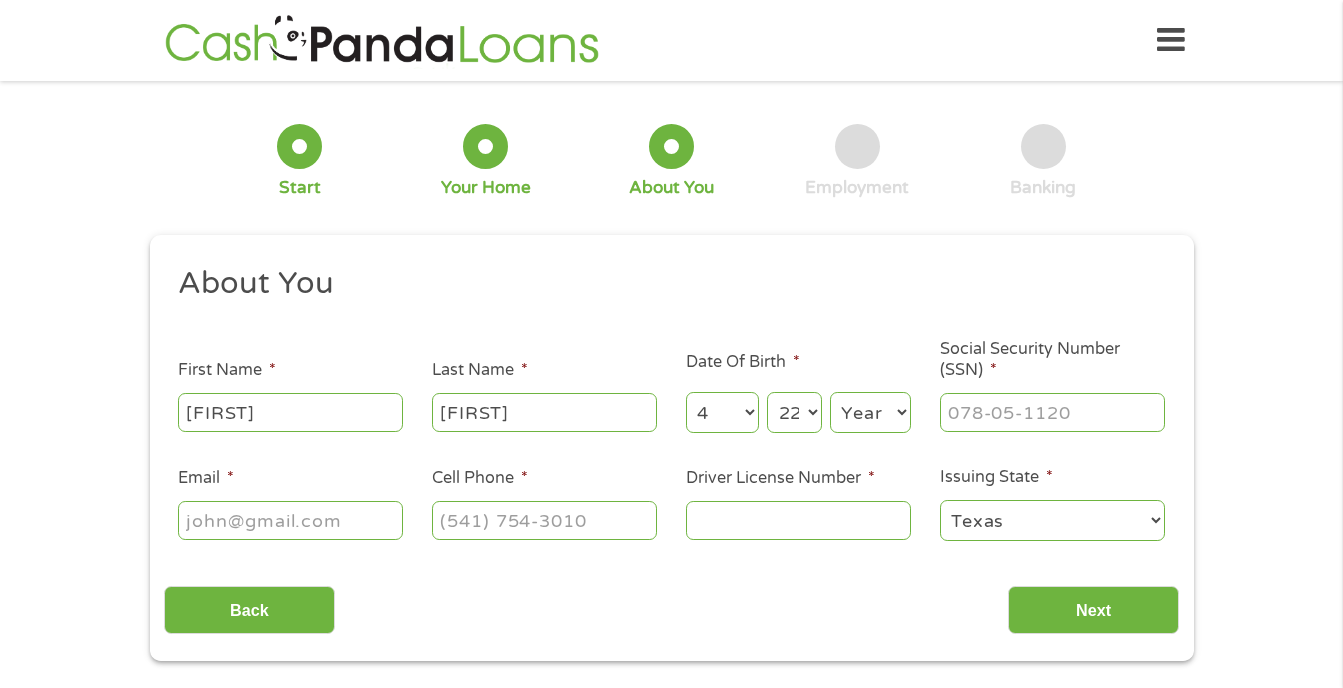 select on "23" 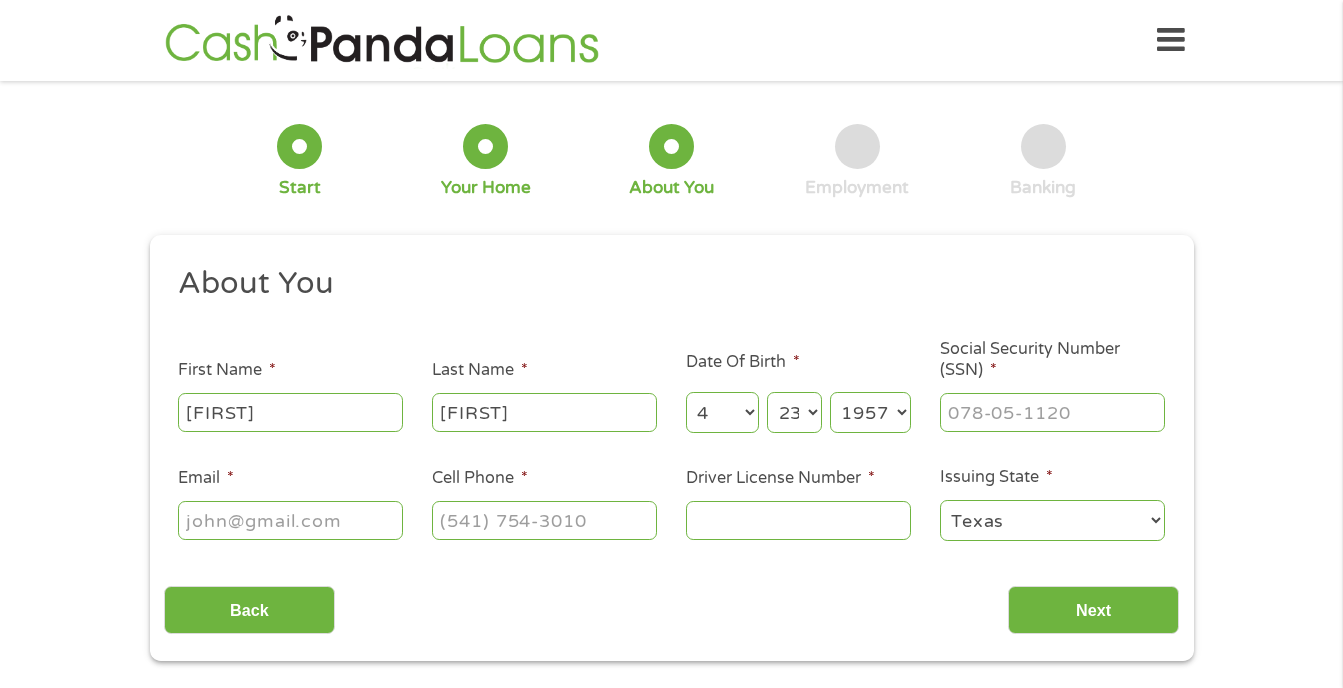 select on "1958" 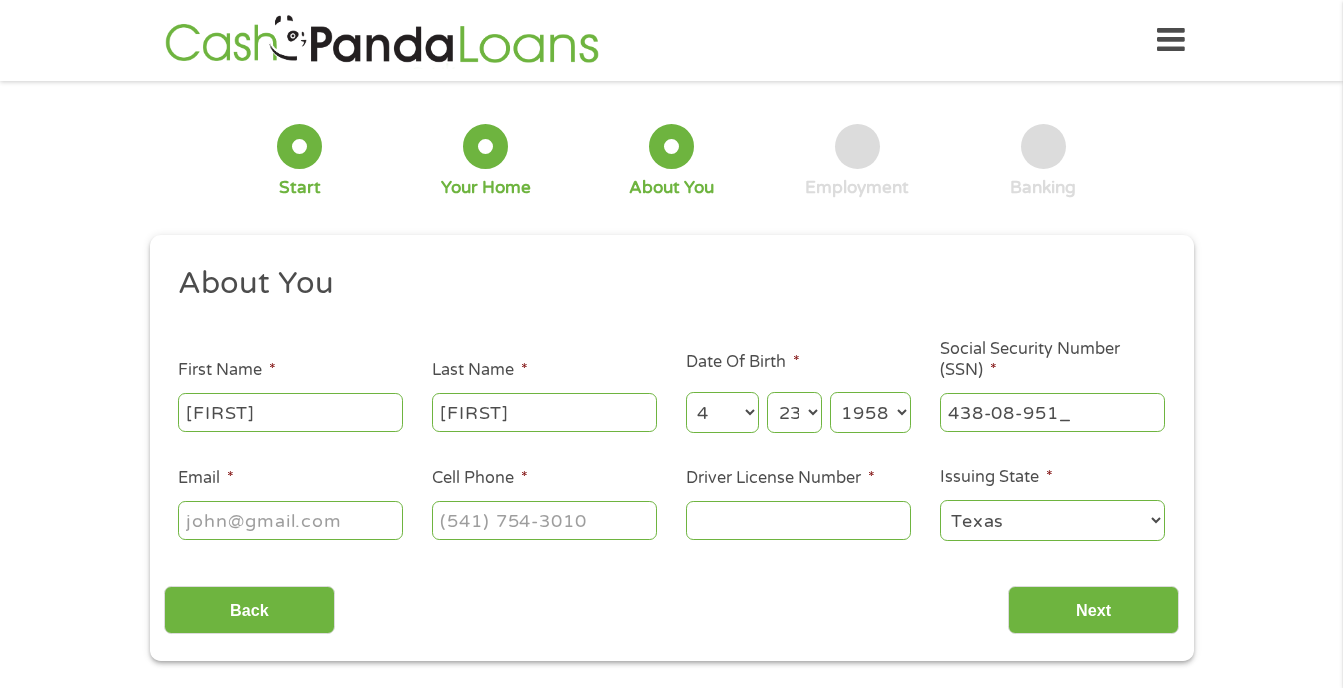 type on "438-08-9517" 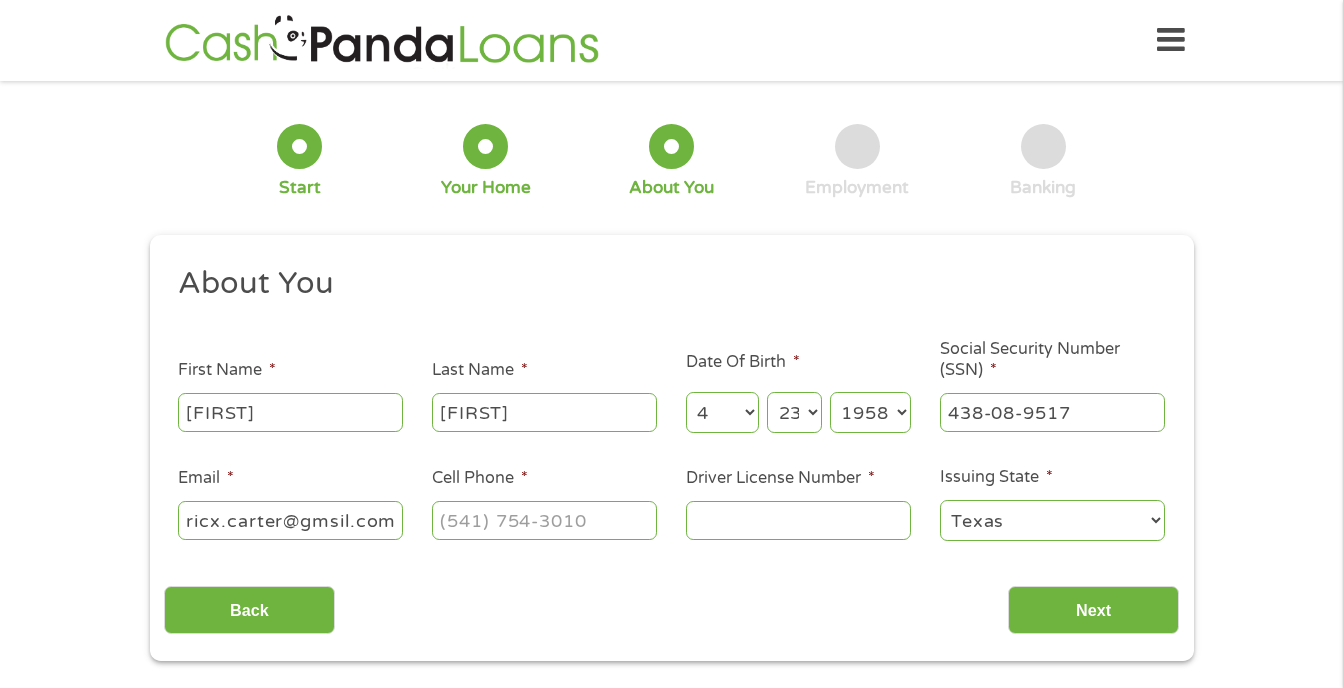 type on "ricx.carter@gmsil.com" 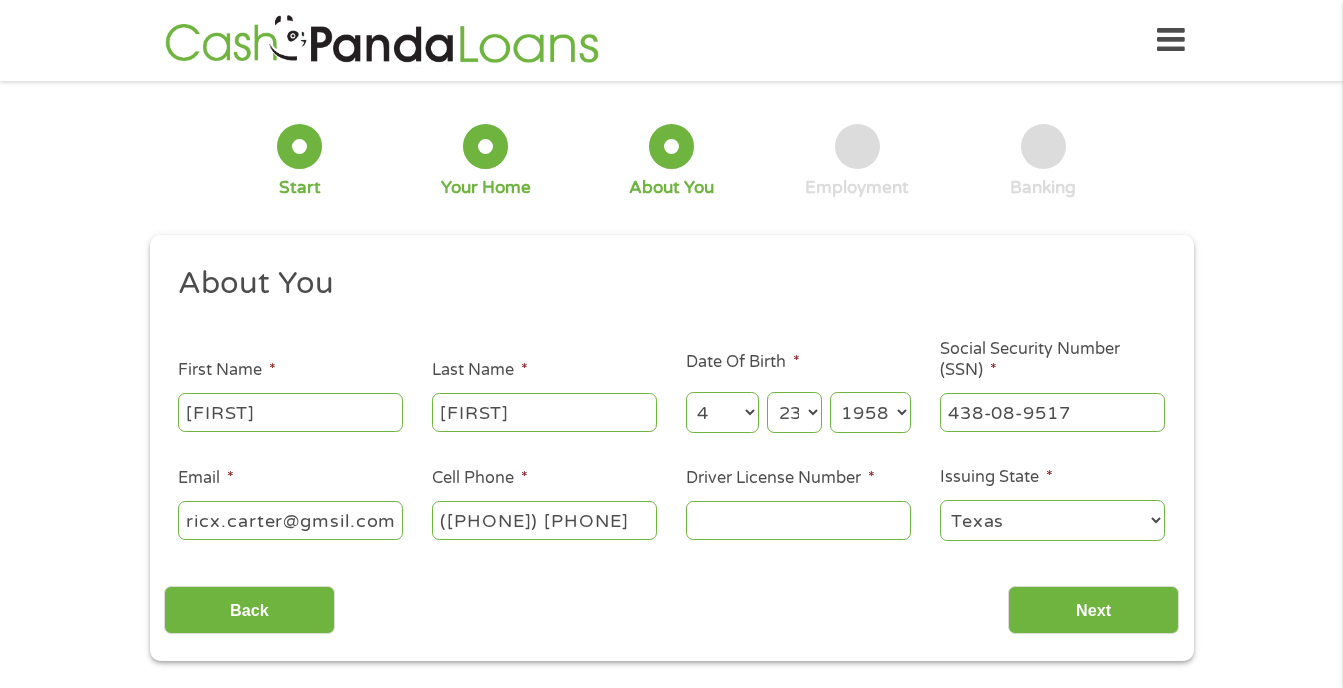 type on "(945) 246-1346" 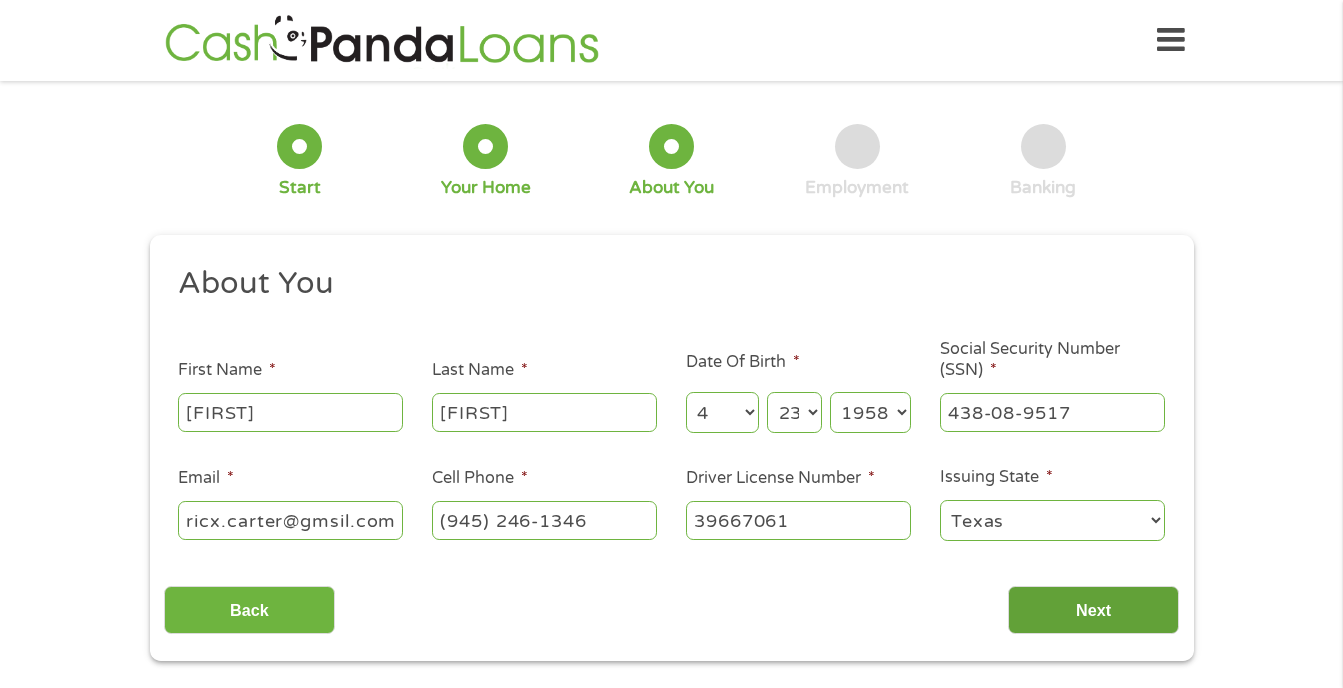 type on "39667061" 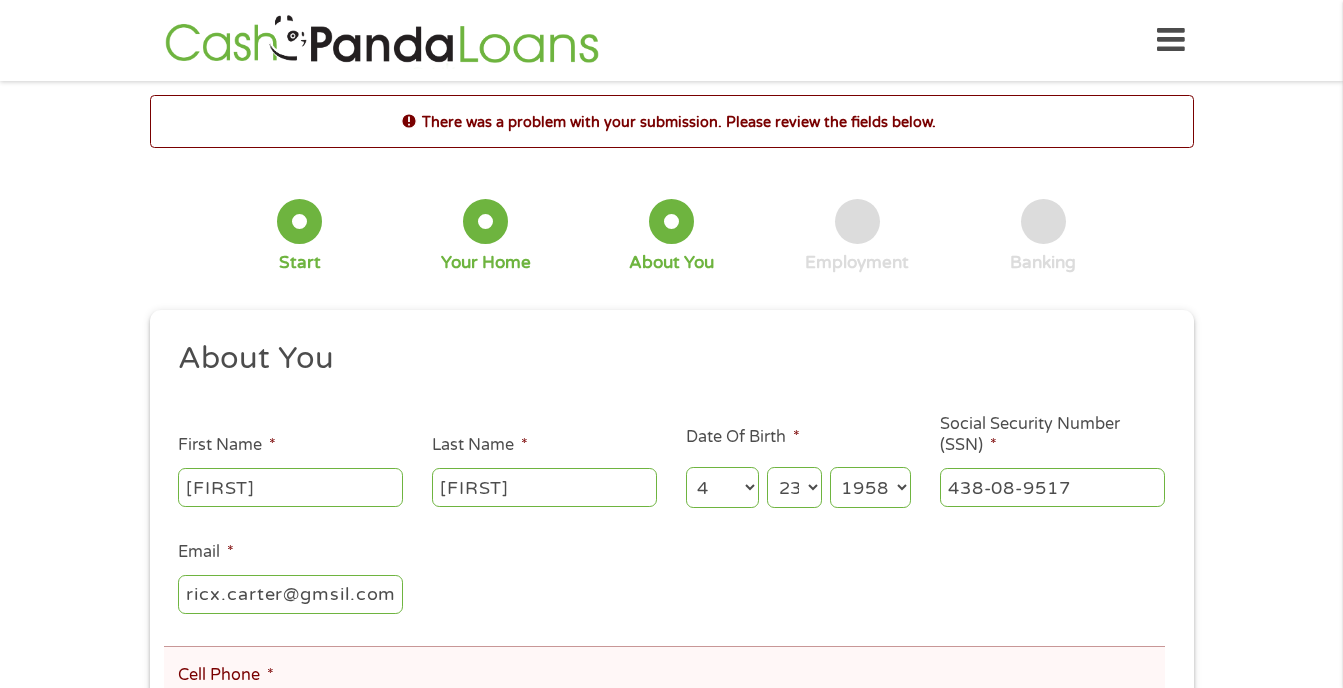 scroll, scrollTop: 8, scrollLeft: 8, axis: both 